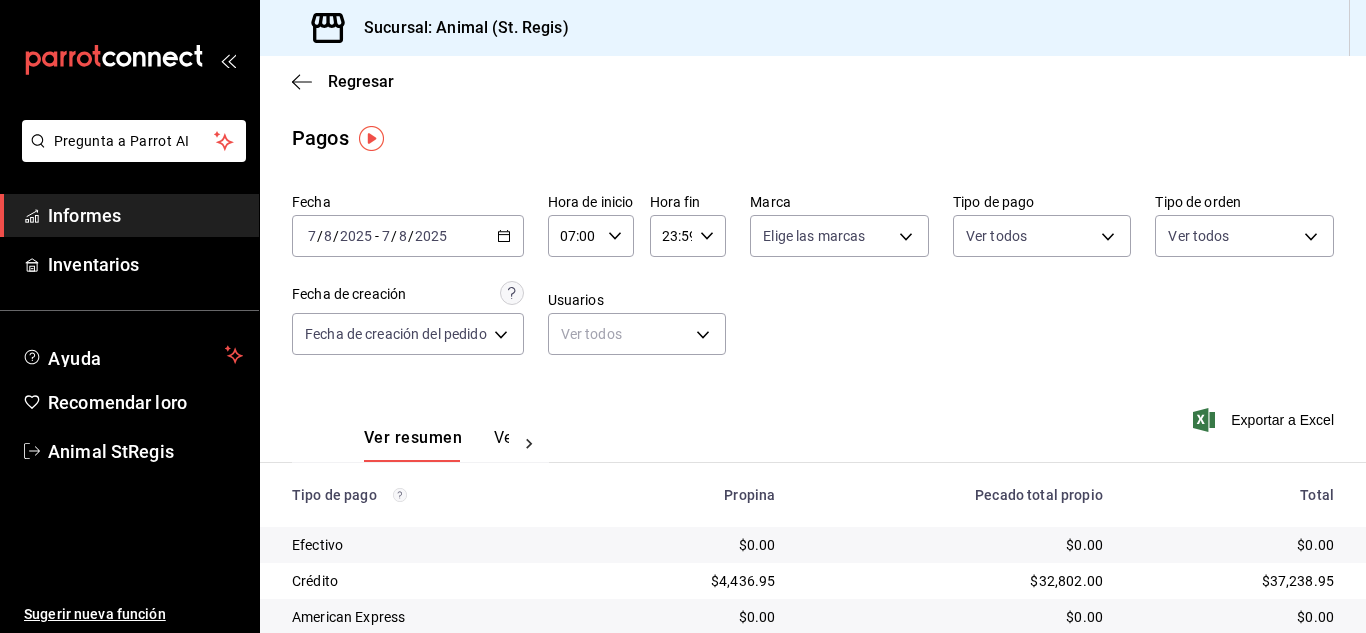 scroll, scrollTop: 0, scrollLeft: 0, axis: both 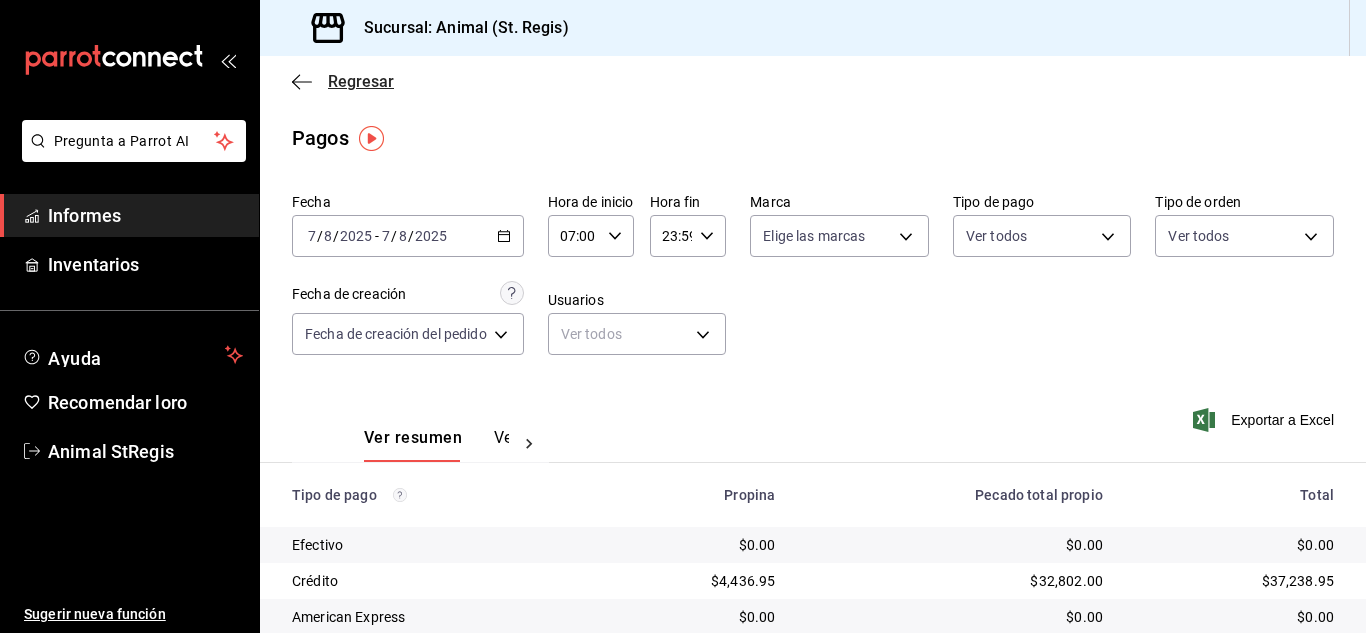 click on "Regresar" at bounding box center [361, 81] 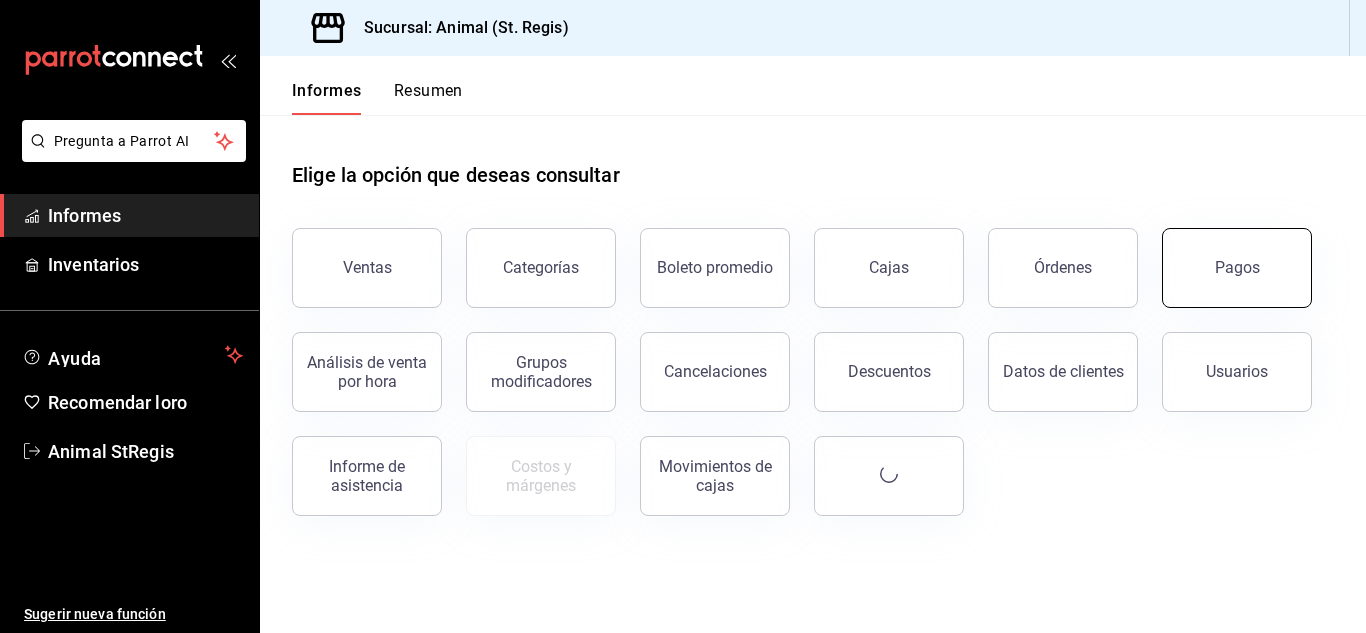 click on "Pagos" at bounding box center (1237, 267) 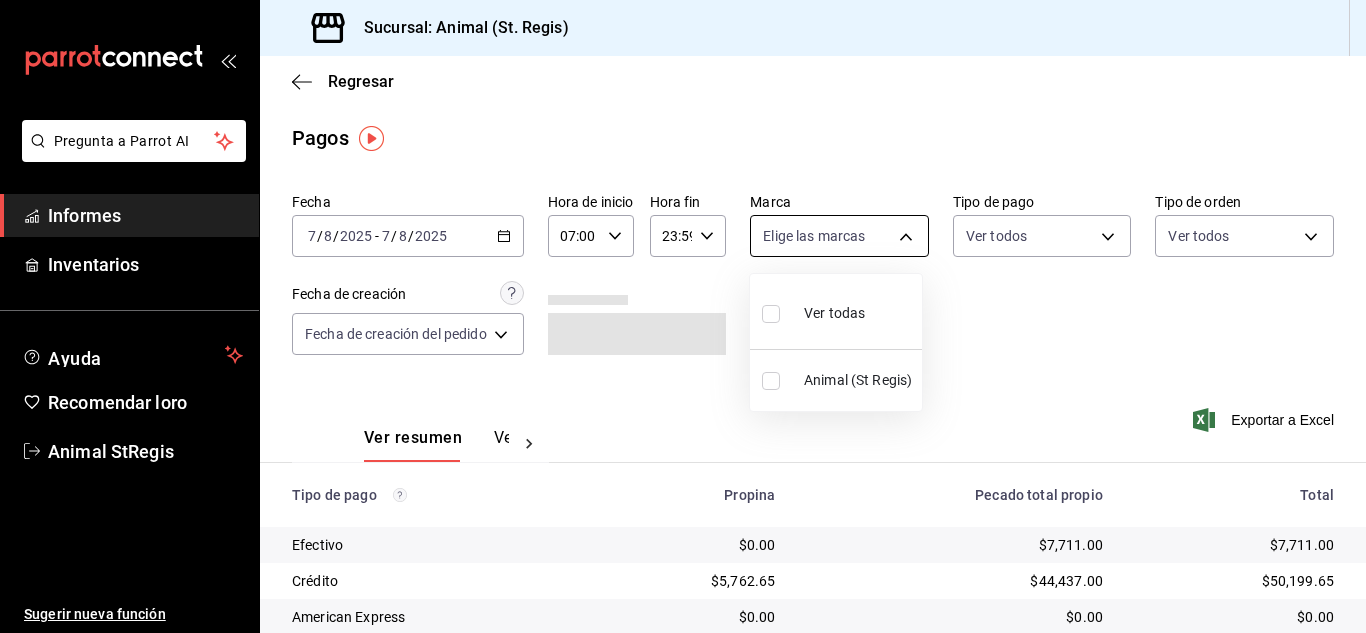 drag, startPoint x: 791, startPoint y: 246, endPoint x: 783, endPoint y: 297, distance: 51.62364 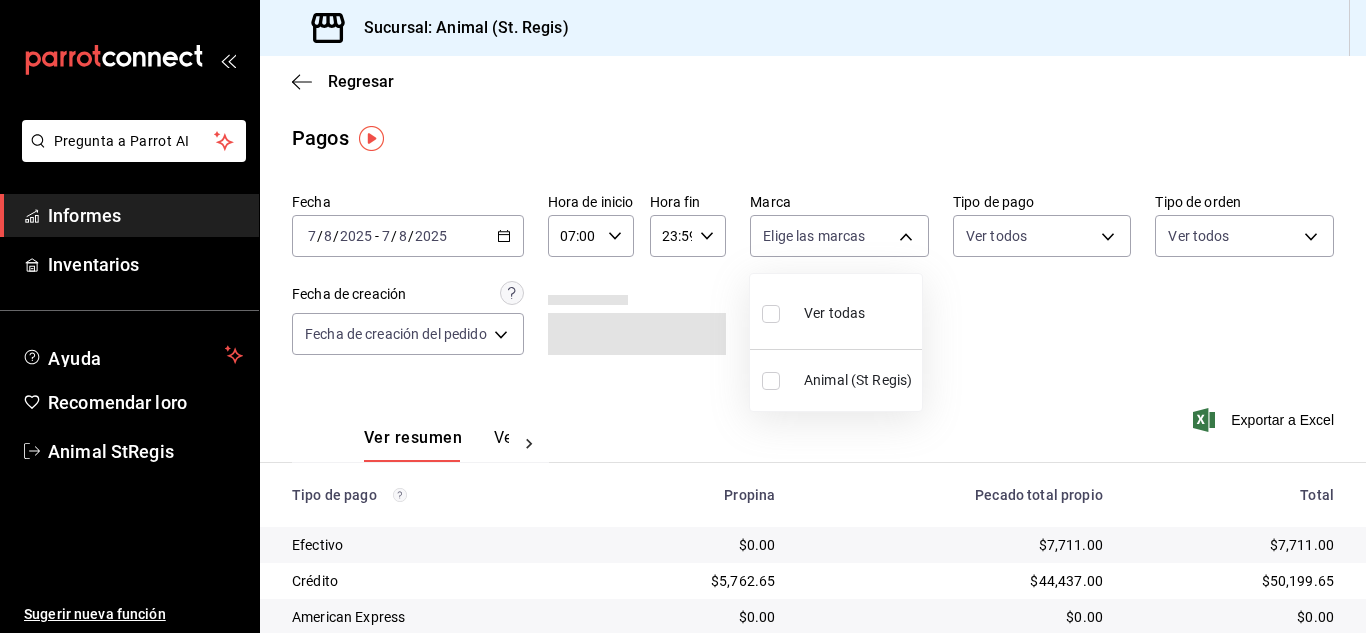 click on "Pregunta a Parrot AI Informes   Inventarios   Ayuda Recomendar loro   Animal StRegis   Sugerir nueva función   Sucursal: Animal (St. Regis) Regresar Pagos Fecha [DATE] [DATE] - [DATE] [DATE] Hora de inicio [TIME] Hora de inicio Hora fin [TIME] Hora fin Marca Elige las marcas Tipo de pago Ver todos Tipo de orden Ver todos Fecha de creación   Fecha de creación del pedido ORDER Ver resumen Ver pagos Exportar a Excel Tipo de pago   Propina Pecado total propio Total Efectivo $0.00 $7,711.00 $7,711.00 Crédito $5,762.65 $44,437.00 $50,199.65 American Express $0.00 $0.00 $0.00 Transferencia $0.00 $0.00 $0.00 CxC Empleados $0.00 $0.00 $0.00 Clientes de CxC $0.00 $0.00 $0.00 UDS $0.00 $0.00 $0.00 Débito $484.62 $3,231.00 $3,715.62 Total $6,247.27 $55,379.00 $61,626.27 Texto original Valora esta traducción Tu opinión servirá para ayudar a mejorar el Traductor de Google Pregunta a Parrot AI Informes   Inventarios   Ayuda Recomendar loro   Animal StRegis   Sugerir nueva función   Ir a un video" at bounding box center (683, 316) 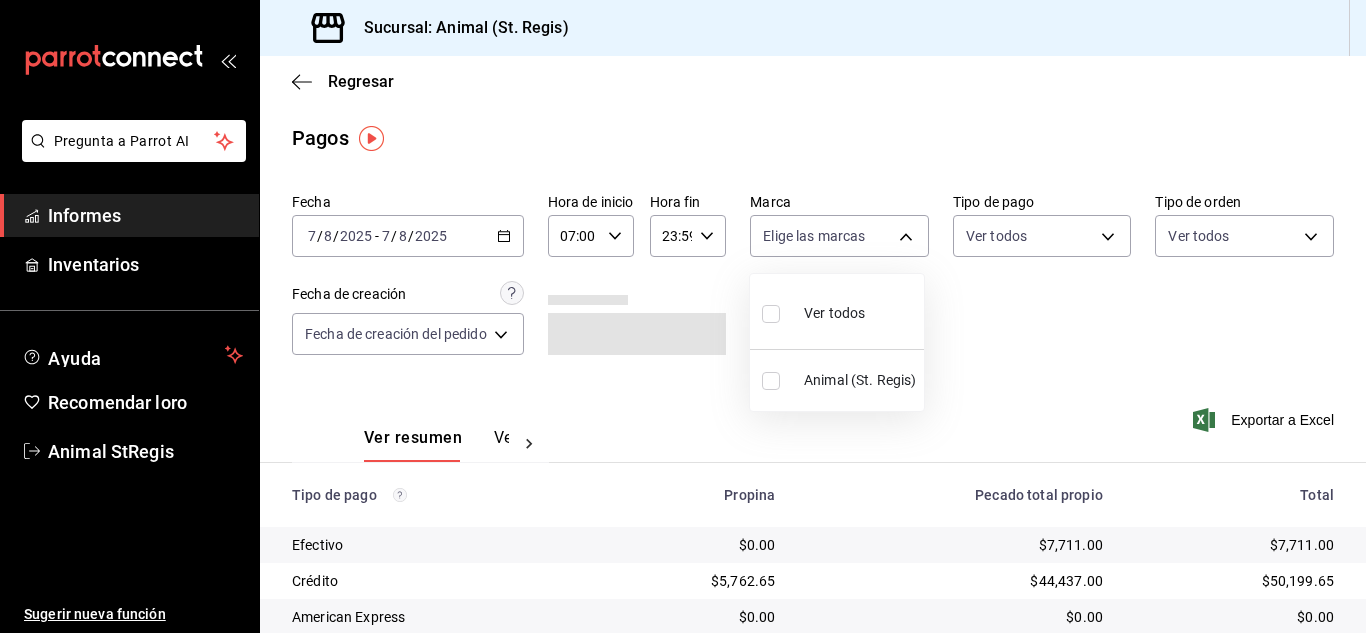click at bounding box center (771, 314) 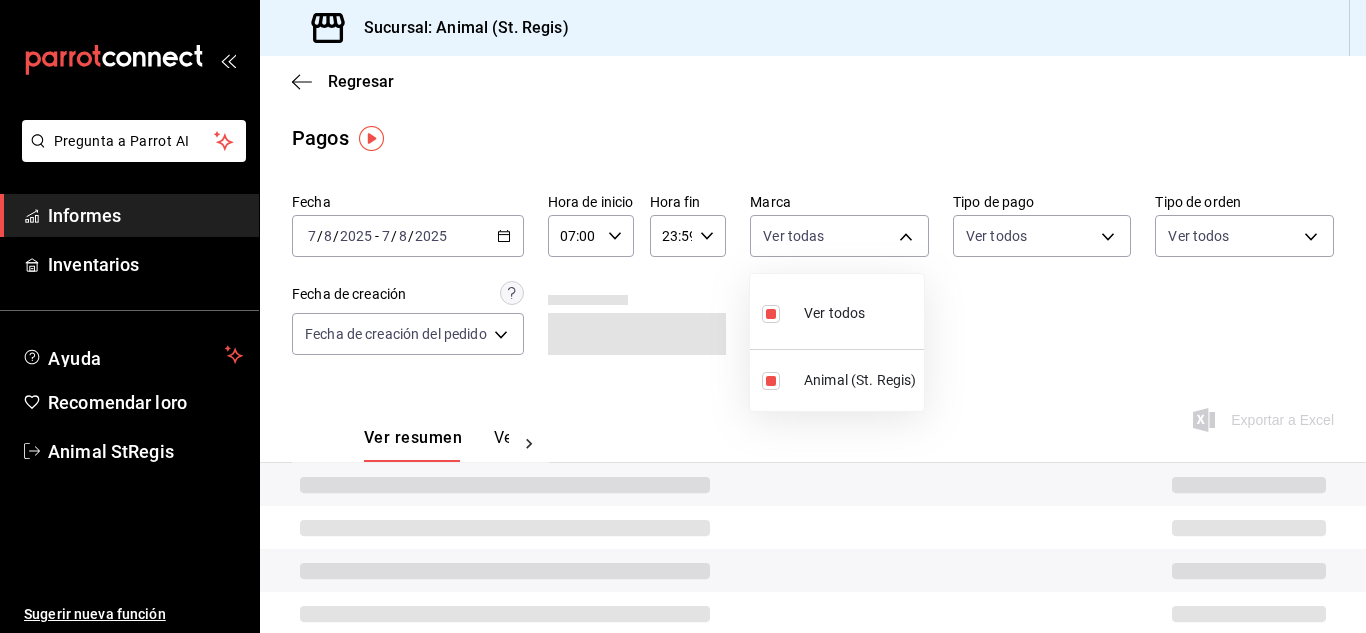 click at bounding box center (683, 316) 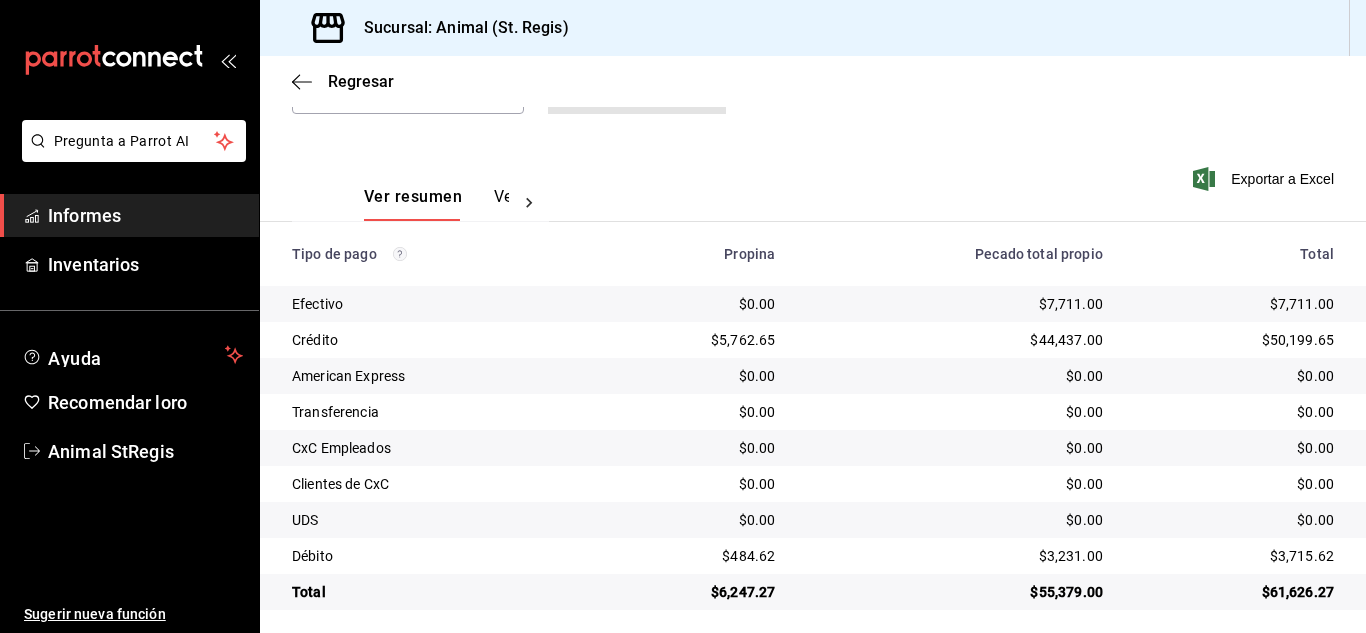 scroll, scrollTop: 251, scrollLeft: 0, axis: vertical 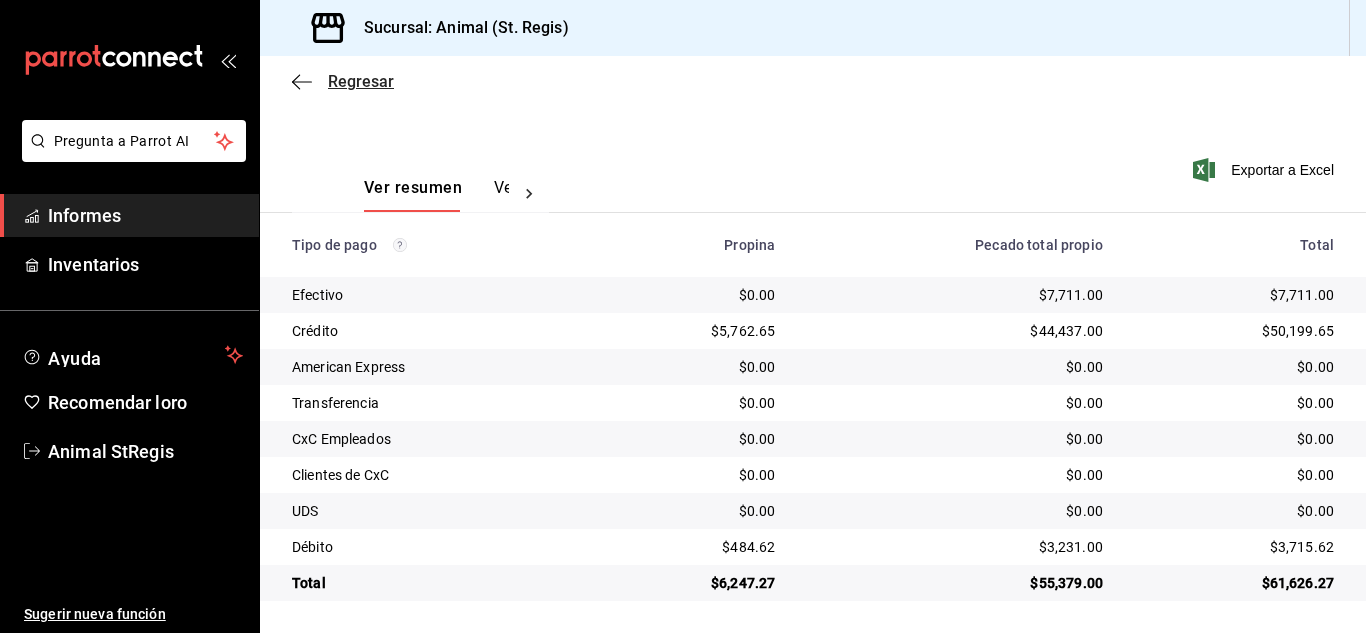 click on "Regresar" at bounding box center (361, 81) 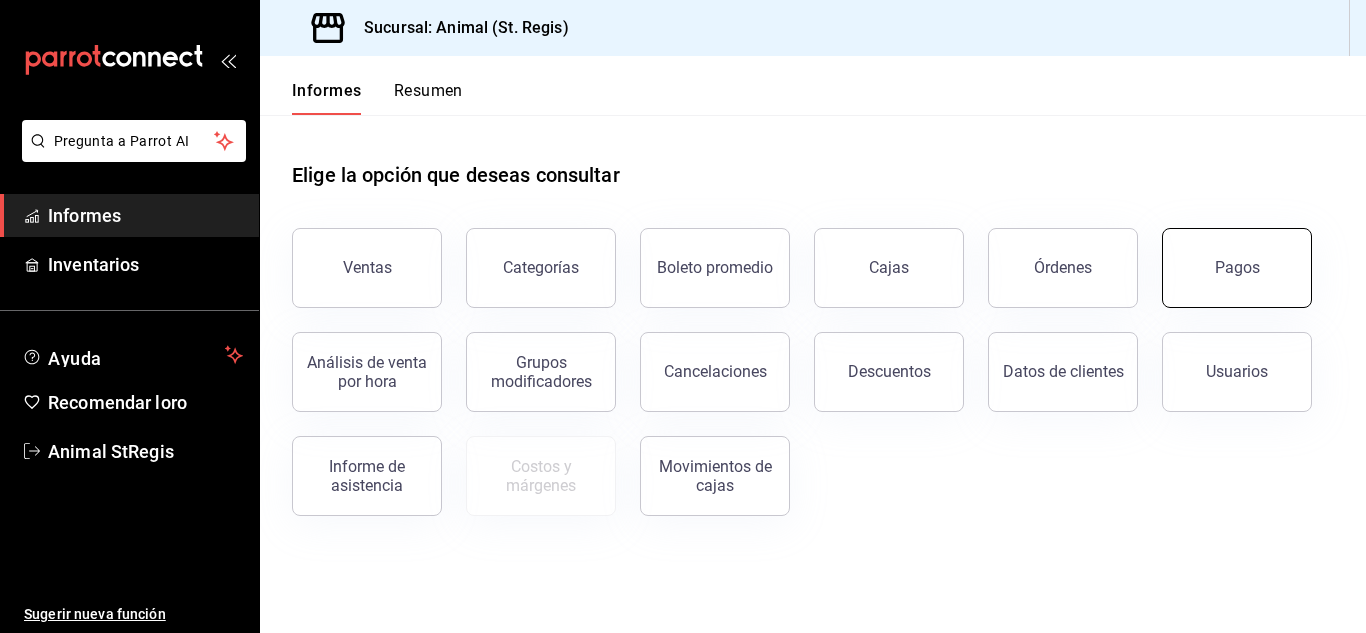 click on "Pagos" at bounding box center (1237, 268) 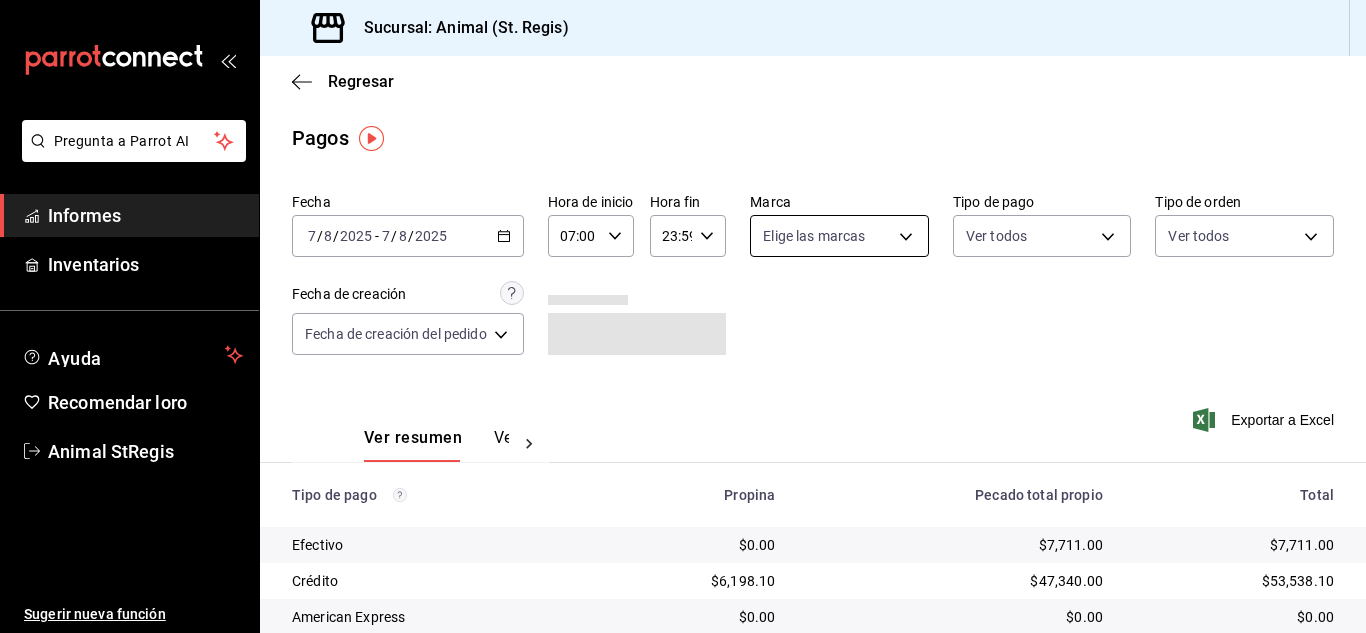 click on "Pregunta a Parrot AI Informes   Inventarios   Ayuda Recomendar loro   Animal StRegis   Sugerir nueva función   Sucursal: Animal (St. Regis) Regresar Pagos Fecha [DATE] [DATE] - [DATE] [DATE] Hora de inicio [TIME] Hora de inicio Hora fin [TIME] Hora fin Marca Elige las marcas Tipo de pago Ver todos Tipo de orden Ver todos Fecha de creación   Fecha de creación del pedido ORDER Ver resumen Ver pagos Exportar a Excel Tipo de pago   Propina Pecado total propio Total Efectivo $0.00 $7,711.00 $7,711.00 Crédito $6,198.10 $47,340.00 $53,538.10 American Express $0.00 $0.00 $0.00 Transferencia $0.00 $0.00 $0.00 CxC Empleados $0.00 $0.00 $0.00 Clientes de CxC $0.00 $0.00 $0.00 UDS $0.00 $0.00 $0.00 Débito $484.62 $3,231.00 $3,715.62 Total $6,682.72 $58,282.00 $64,964.72 Texto original Valora esta traducción Tu opinión servirá para ayudar a mejorar el Traductor de Google Pregunta a Parrot AI Informes   Inventarios   Ayuda Recomendar loro   Animal StRegis   Sugerir nueva función   Ir a un video" at bounding box center [683, 316] 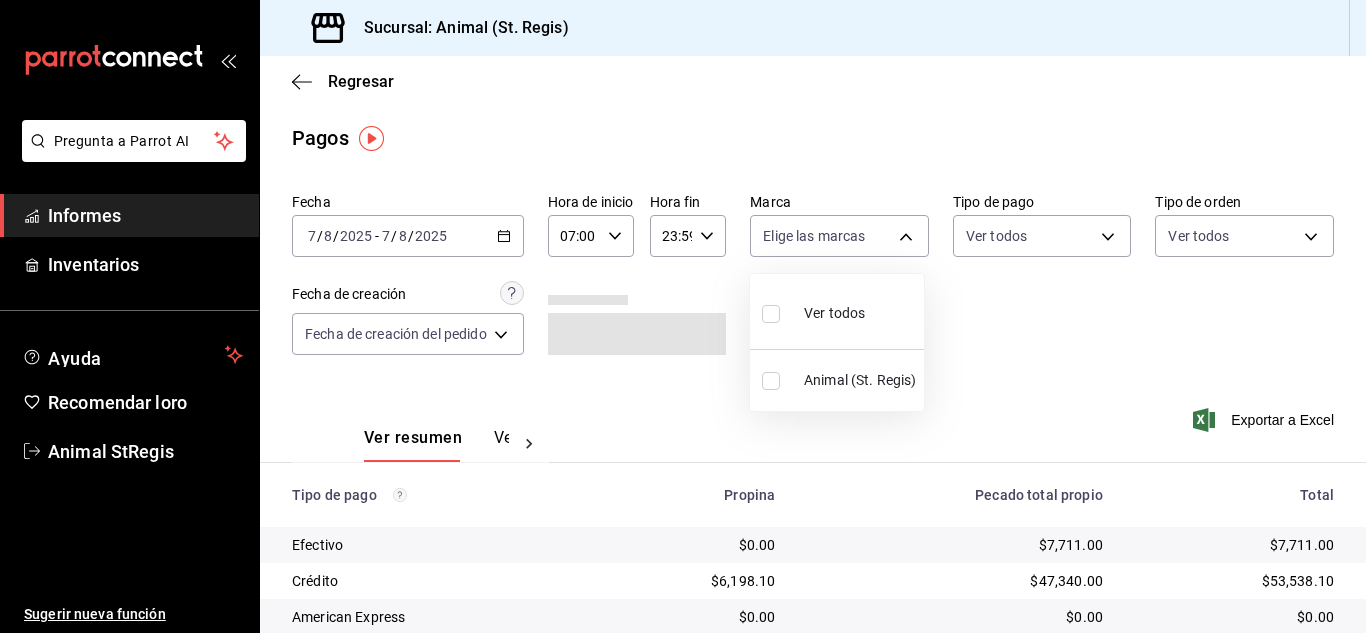 click at bounding box center [771, 314] 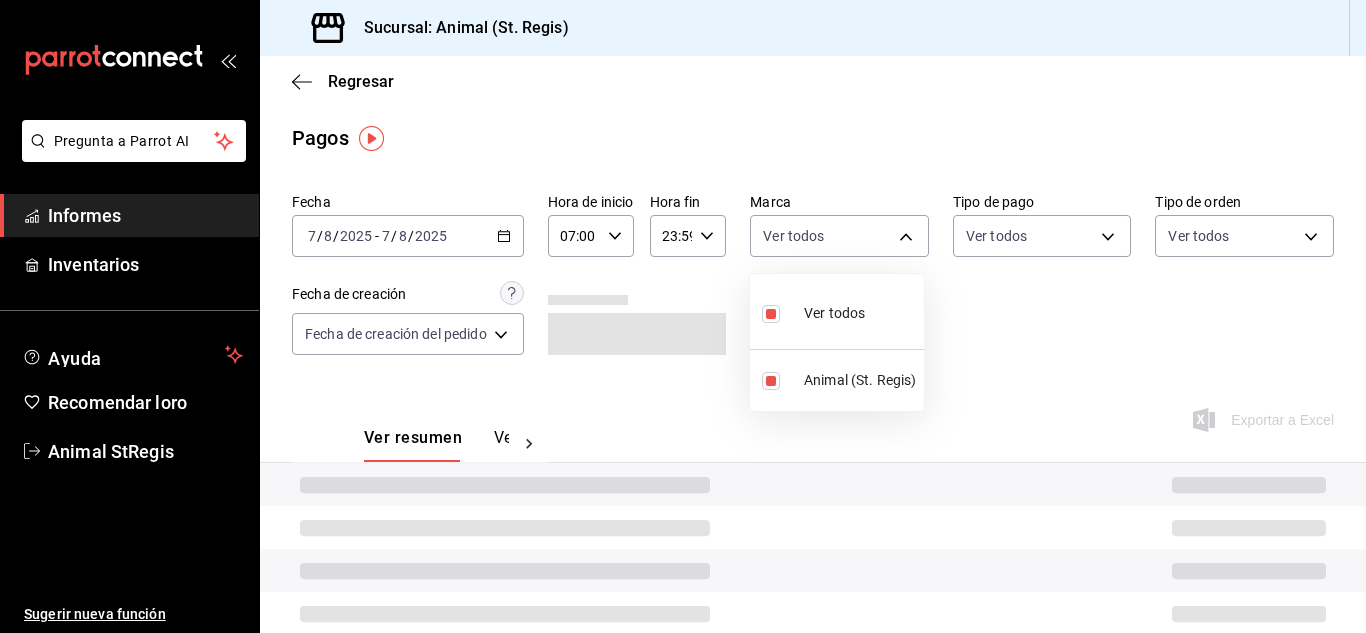 click at bounding box center [683, 316] 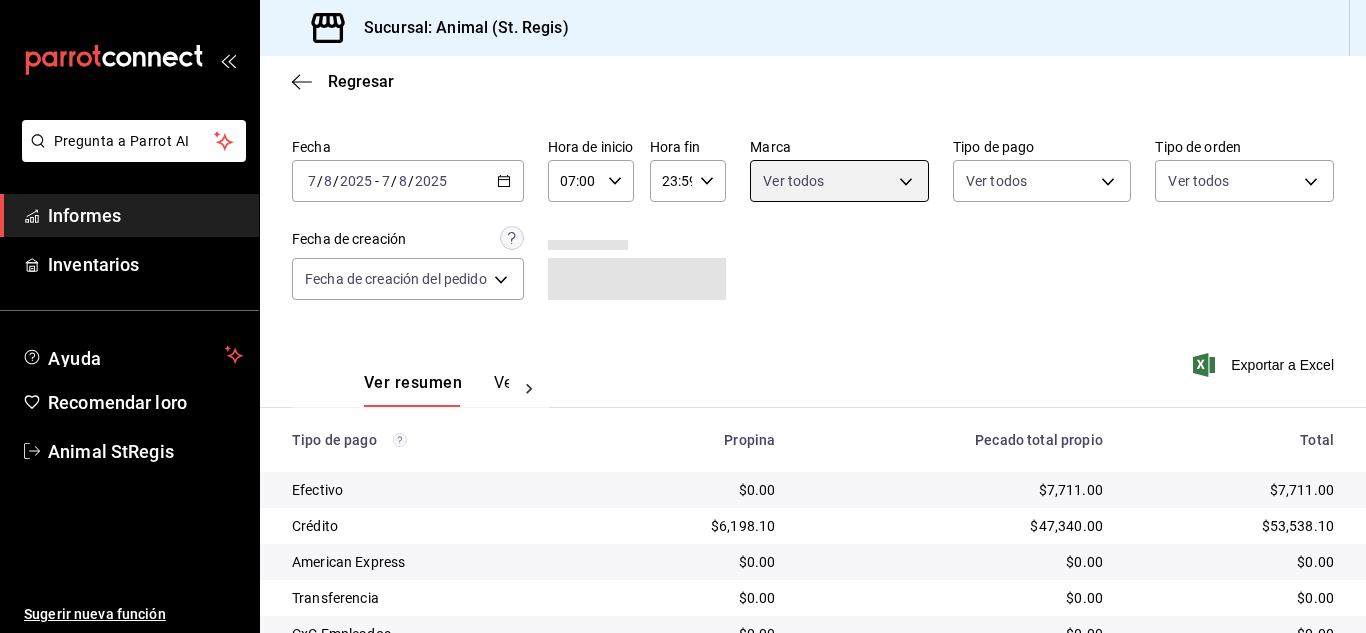 scroll, scrollTop: 251, scrollLeft: 0, axis: vertical 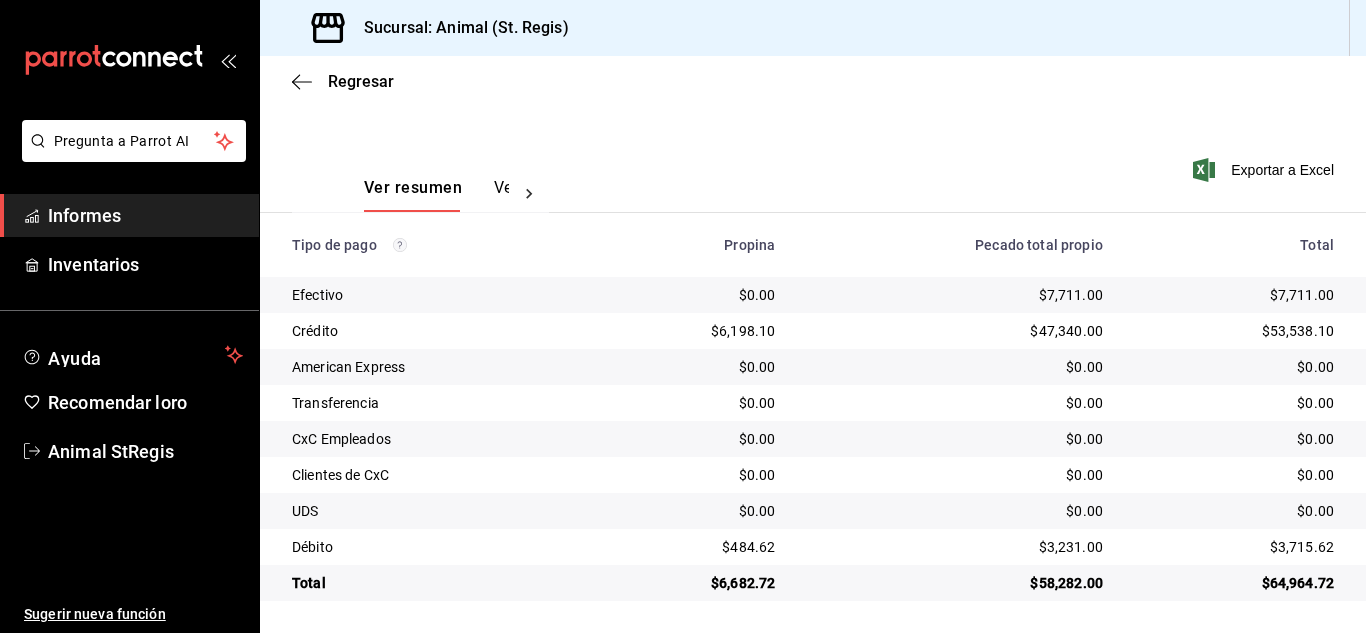 click on "Pecado total propio" at bounding box center [955, 245] 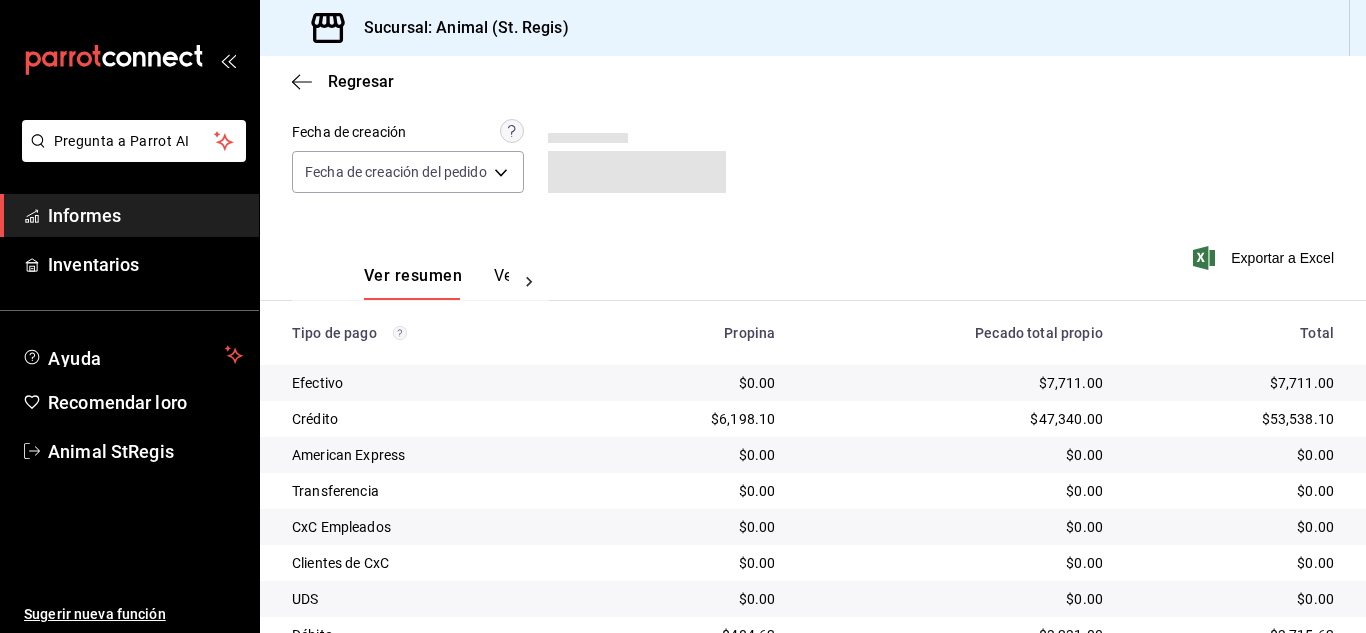 scroll, scrollTop: 87, scrollLeft: 0, axis: vertical 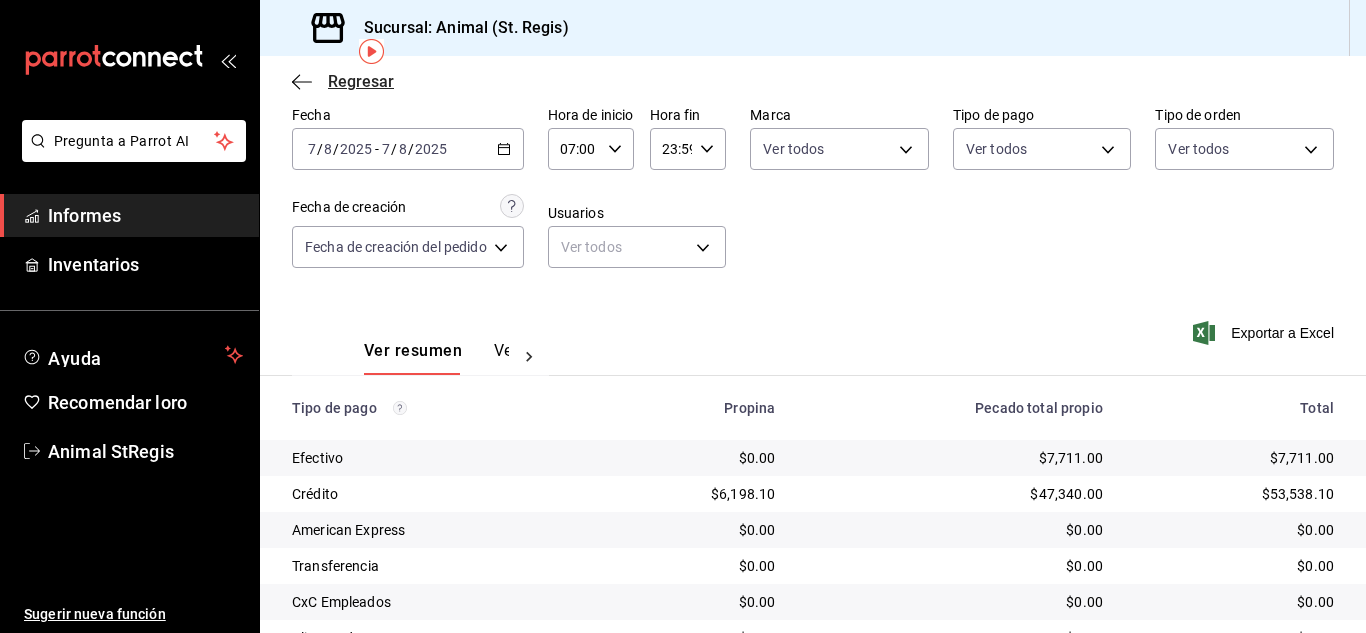 click on "Regresar" at bounding box center (361, 81) 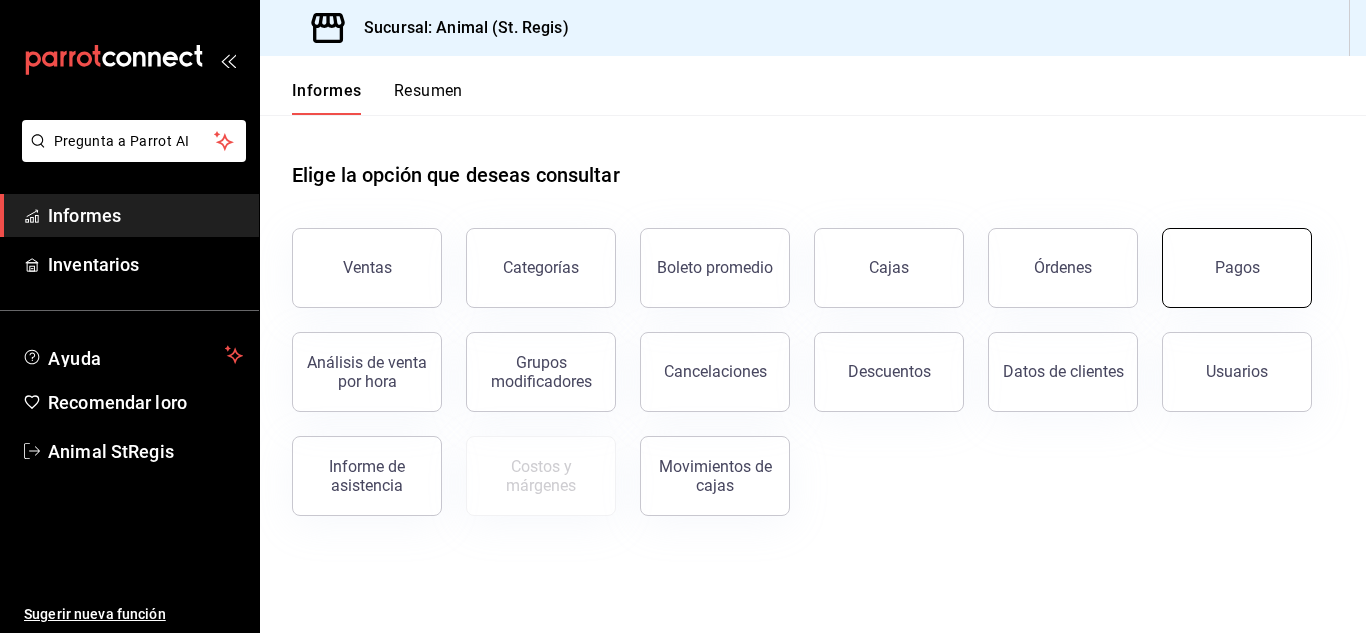 click on "Pagos" at bounding box center (1237, 268) 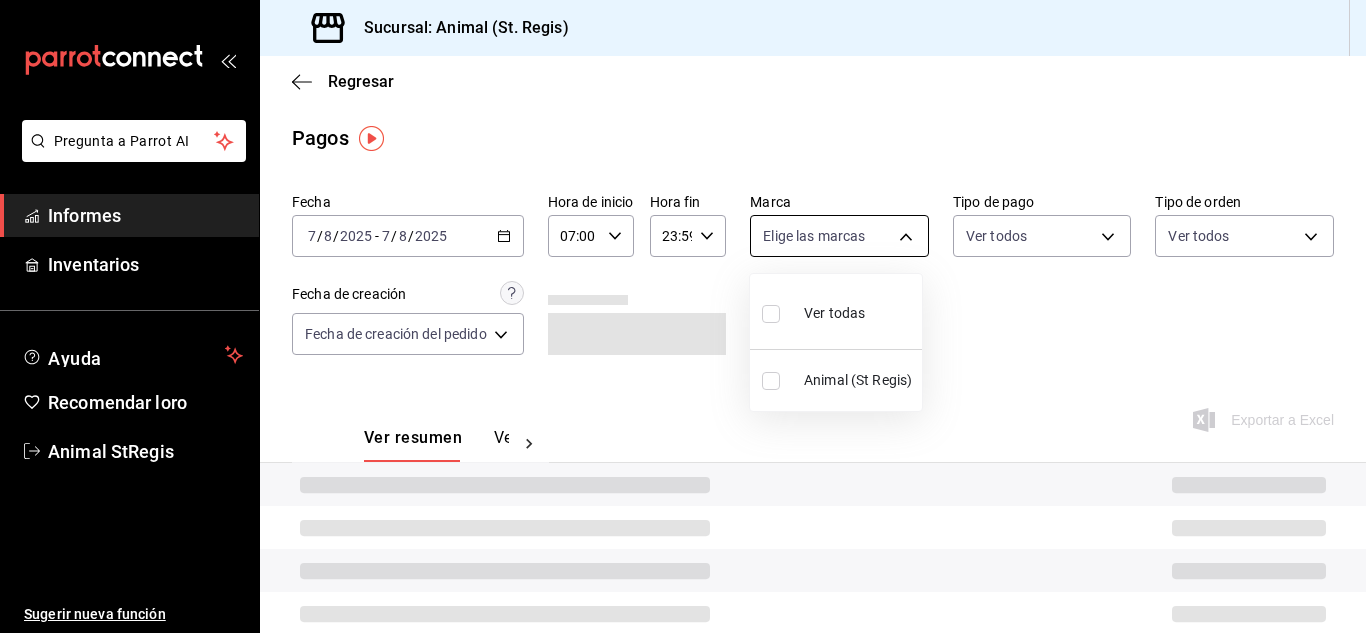 click on "Pregunta a Parrot AI Informes   Inventarios   Ayuda Recomendar loro   Animal StRegis   Sugerir nueva función   Sucursal: Animal (St. Regis) Regresar Pagos Fecha [DATE] [DATE] - [DATE] [DATE] Hora de inicio [TIME] Hora de inicio Hora fin [TIME] Hora fin Marca Elige las marcas Tipo de pago Ver todos Tipo de orden Ver todos Fecha de creación   Fecha de creación del pedido ORDER Ver resumen Ver pagos Exportar a Excel Texto original Valora esta traducción Tu opinión servirá para ayudar a mejorar el Traductor de Google Pregunta a Parrot AI Informes   Inventarios   Ayuda Recomendar loro   Animal StRegis   Sugerir nueva función   GANA 1 MES GRATIS EN TU SUSCRIPCIÓN AQUÍ ¿Recuerdas cómo empezó tu restaurante? Hoy puedes ayudar a un colega a tener el mismo cambio que tú viviste. Recomienda Parrot directamente desde tu Portal Administrador. Es fácil y rápido. 🎁 Por cada restaurante que se una, ganas 1 mes gratis. Ver video tutorial Ir a un video Visitar centro de ayuda ([PHONE])" at bounding box center (683, 316) 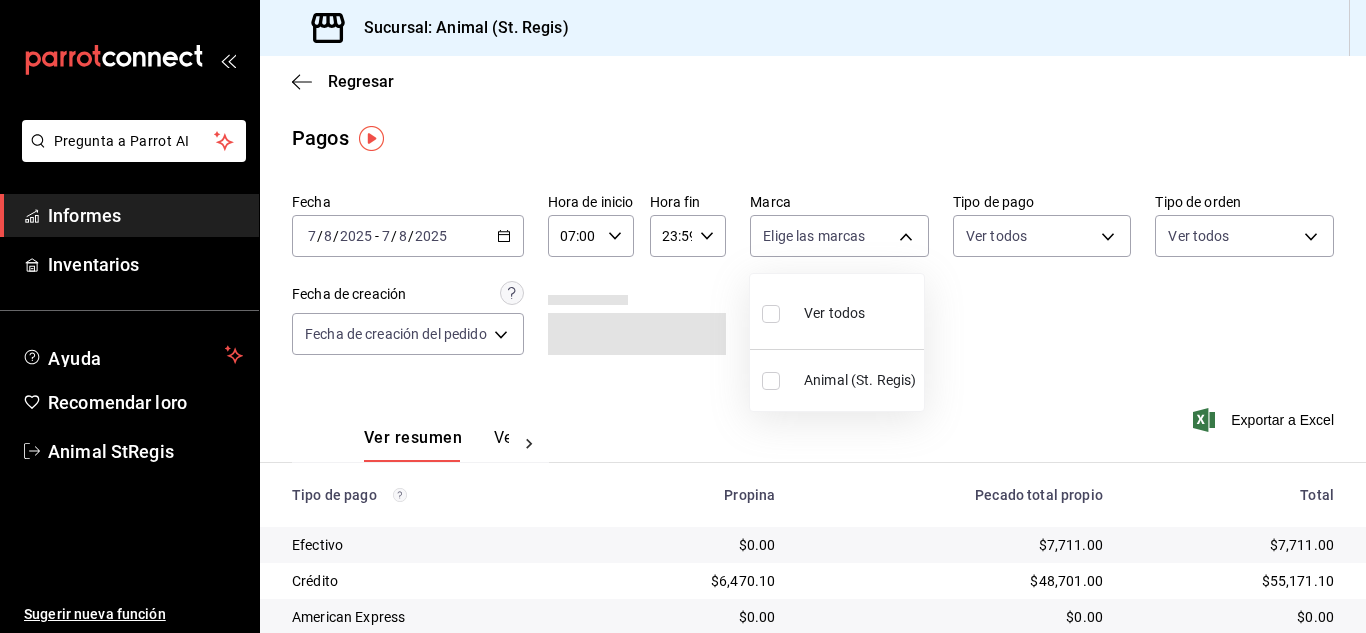 click at bounding box center [771, 314] 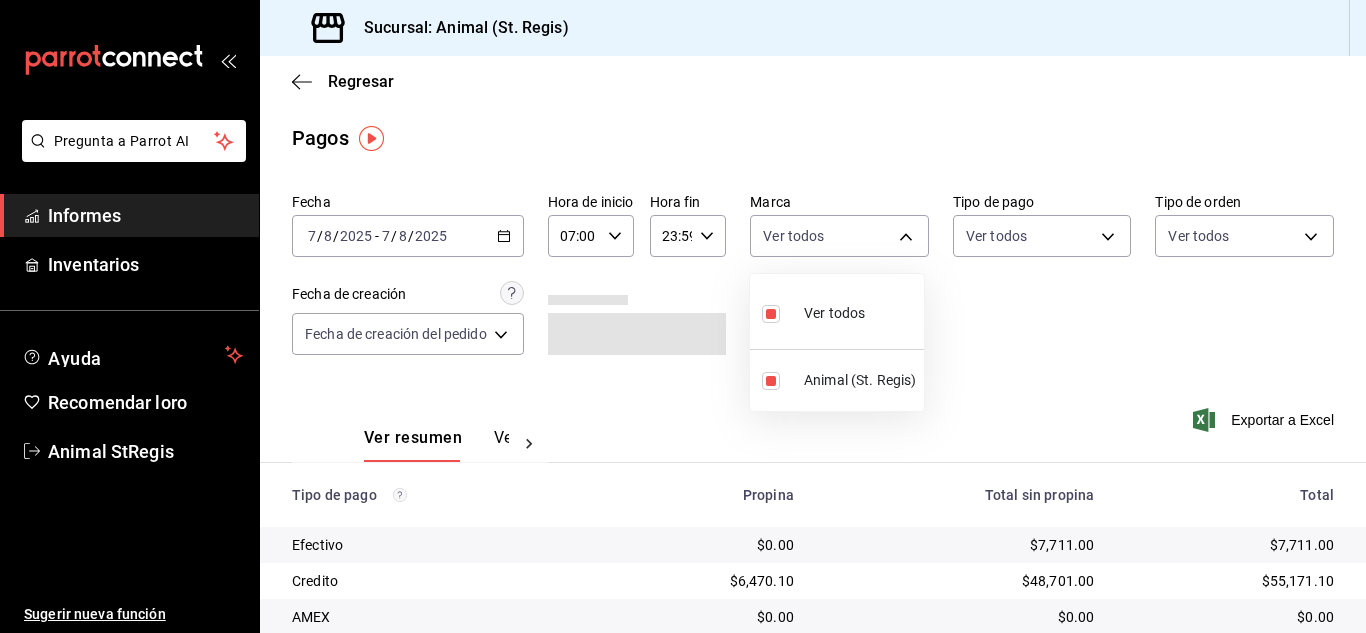 drag, startPoint x: 1086, startPoint y: 328, endPoint x: 1251, endPoint y: 240, distance: 187 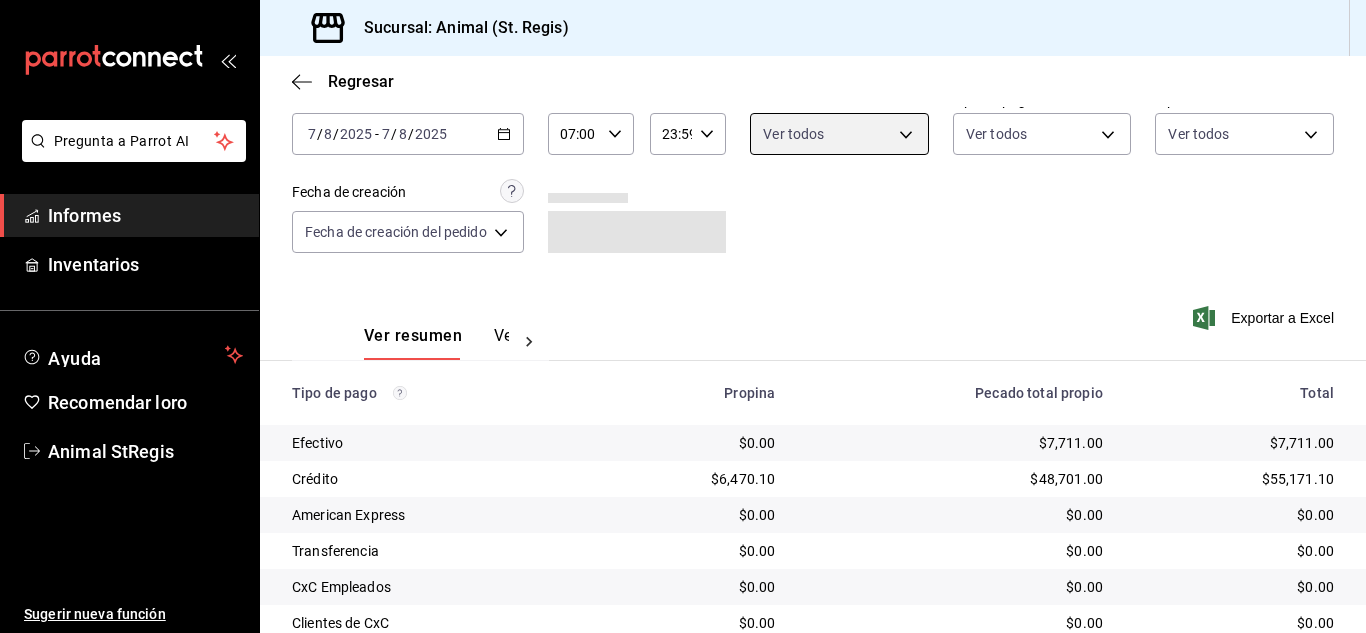 scroll, scrollTop: 251, scrollLeft: 0, axis: vertical 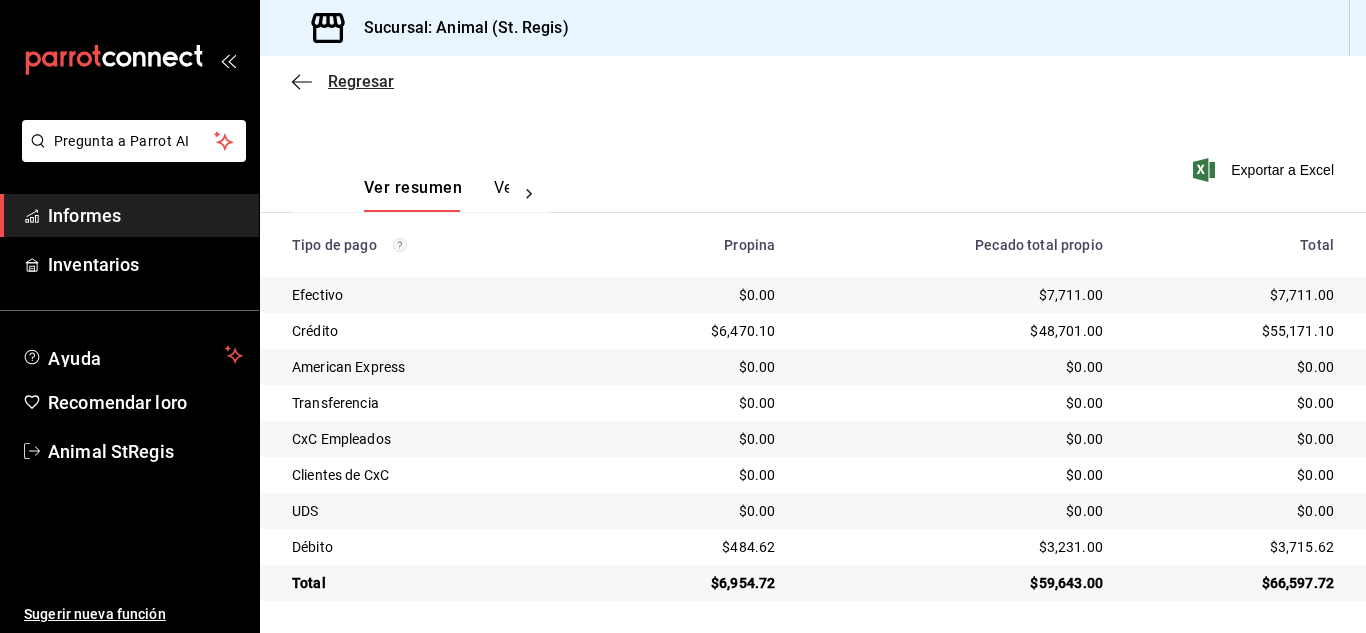 click on "Regresar" at bounding box center [361, 81] 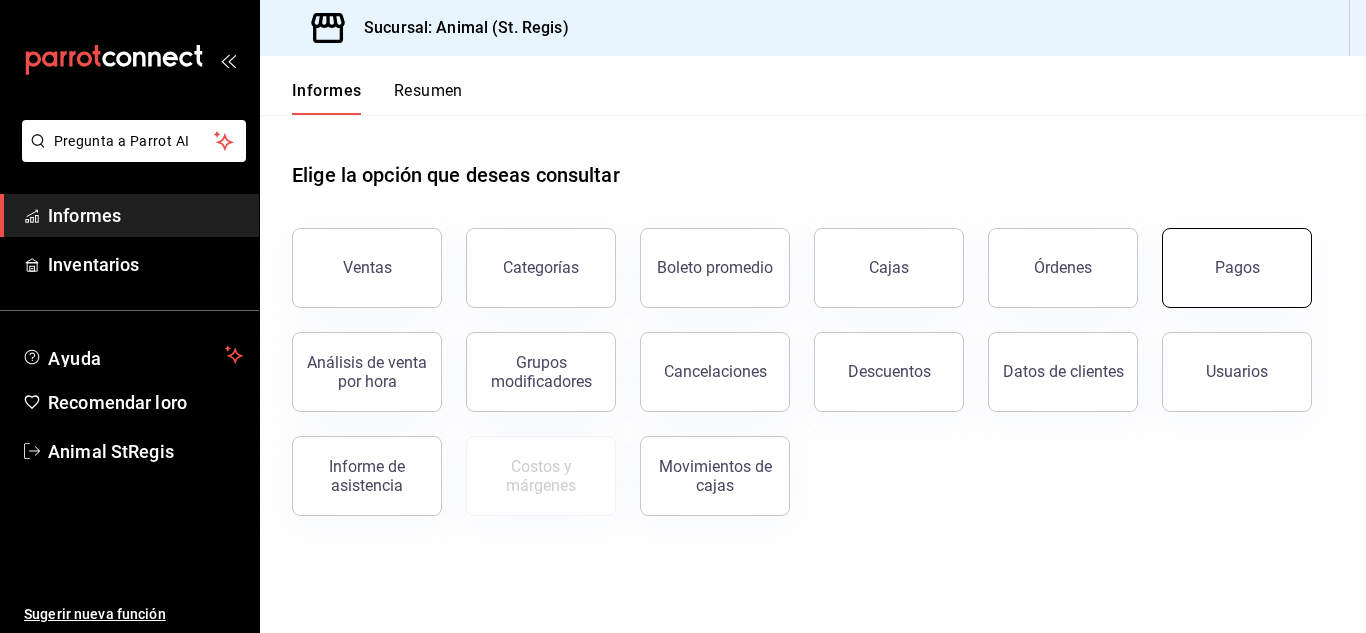 click on "Pagos" at bounding box center [1237, 268] 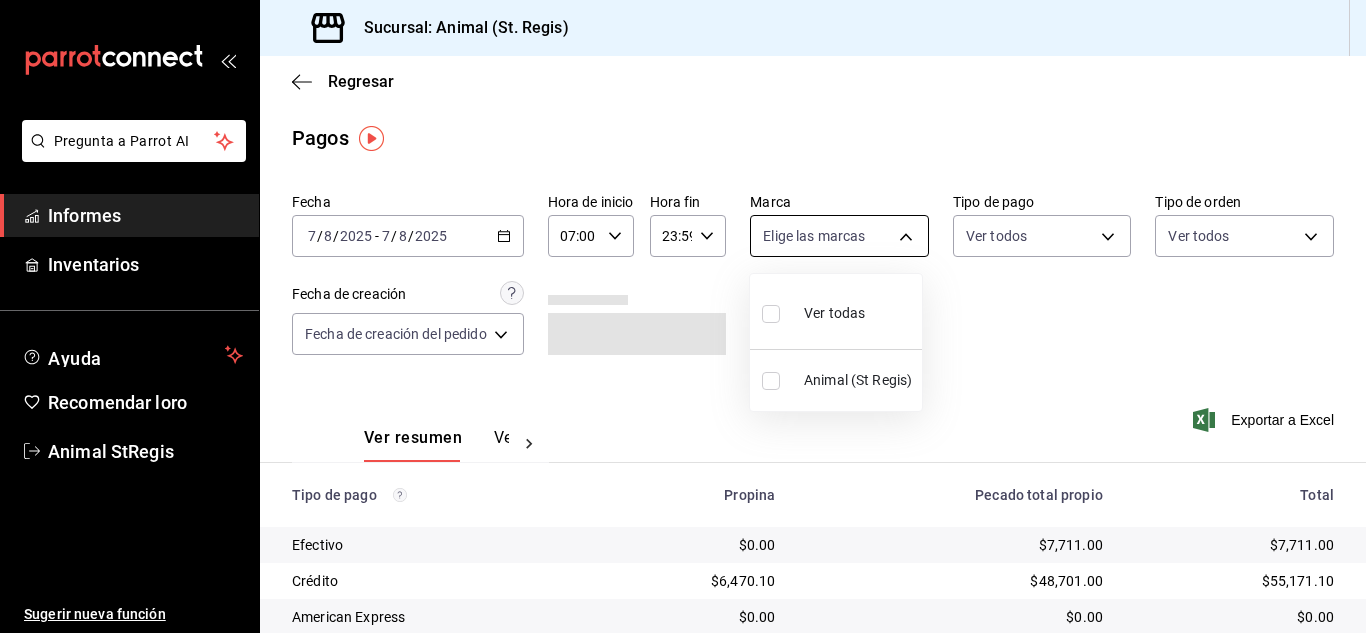 click on "Pregunta a Parrot AI Informes   Inventarios   Ayuda Recomendar loro   Animal StRegis   Sugerir nueva función   Sucursal: Animal (St. Regis) Regresar Pagos Fecha [DATE] [DATE] - [DATE] [DATE] Hora de inicio [TIME] Hora de inicio Hora fin [TIME] Hora fin Marca Elige las marcas Tipo de pago Ver todos Tipo de orden Ver todos Fecha de creación   Fecha de creación del pedido ORDER Ver resumen Ver pagos Exportar a Excel Tipo de pago   Propina Pecado total propio Total Efectivo $0.00 $7,711.00 $7,711.00 Crédito $6,470.10 $48,701.00 $55,171.10 American Express $0.00 $0.00 $0.00 Transferencia $0.00 $0.00 $0.00 CxC Empleados $0.00 $0.00 $0.00 Clientes de CxC $0.00 $0.00 $0.00 UDS $0.00 $0.00 $0.00 Débito $484.62 $3,231.00 $3,715.62 Total $6,954.72 $59,643.00 $66,597.72 Texto original Valora esta traducción Tu opinión servirá para ayudar a mejorar el Traductor de Google Pregunta a Parrot AI Informes   Inventarios   Ayuda Recomendar loro   Animal StRegis   Sugerir nueva función   Ir a un video" at bounding box center [683, 316] 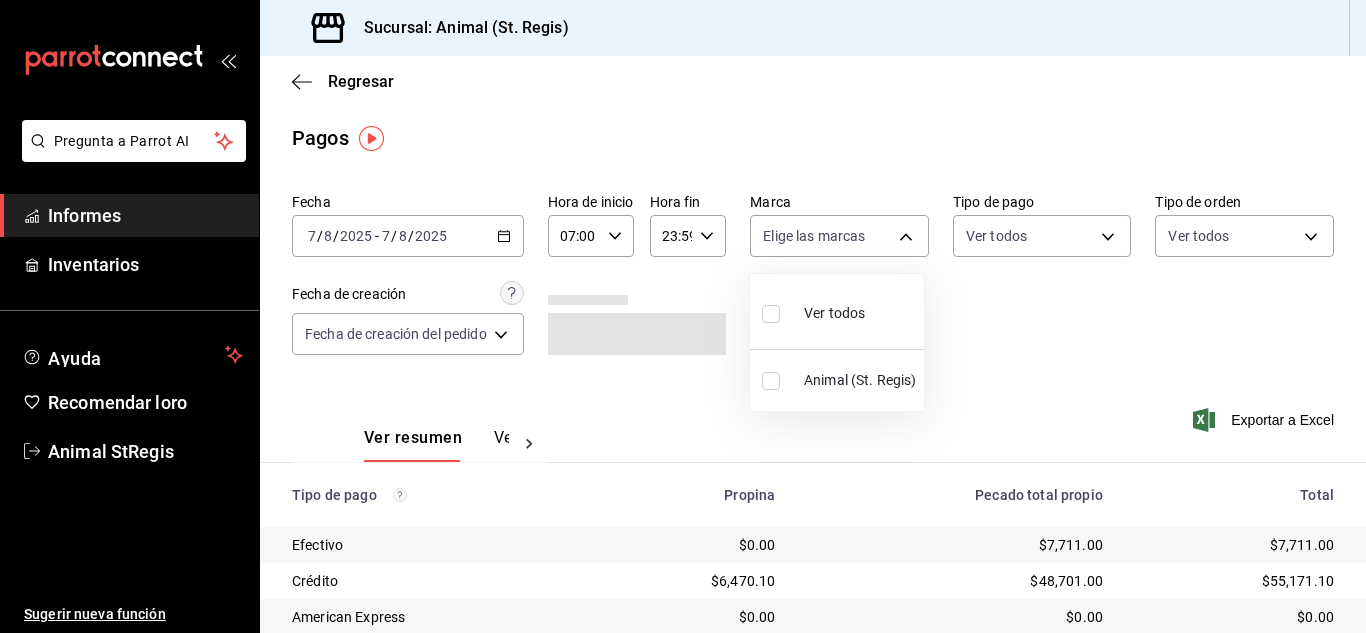click at bounding box center (771, 314) 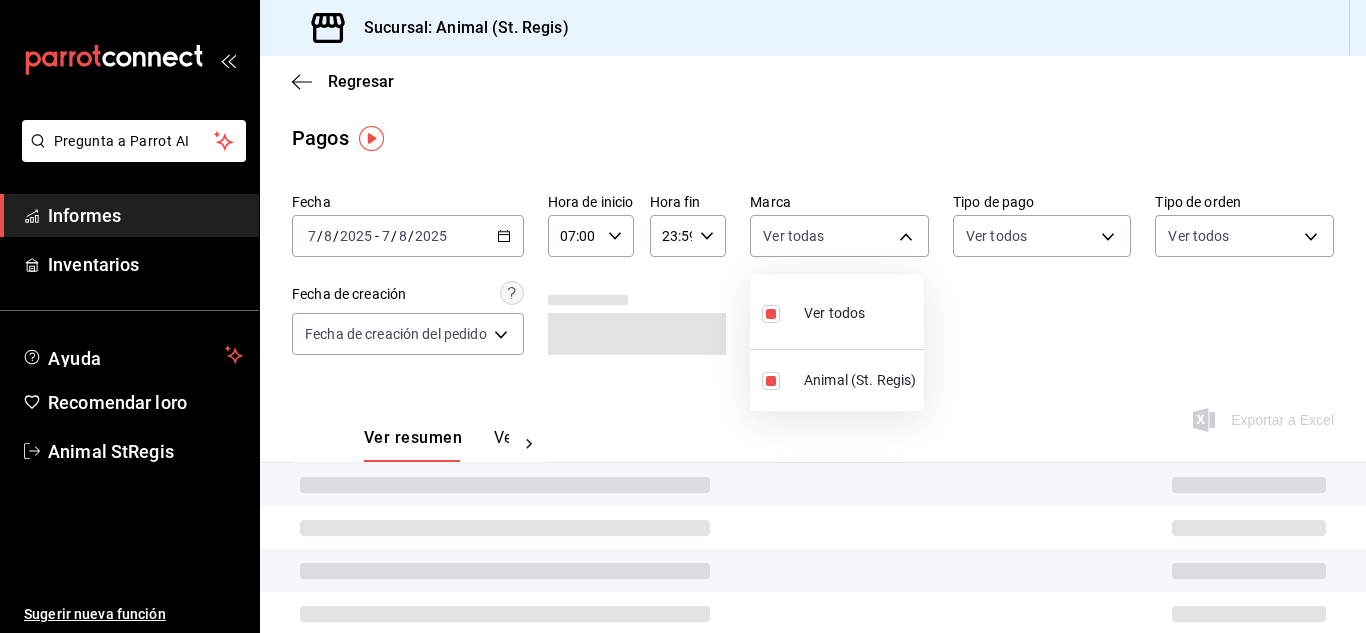 click at bounding box center (683, 316) 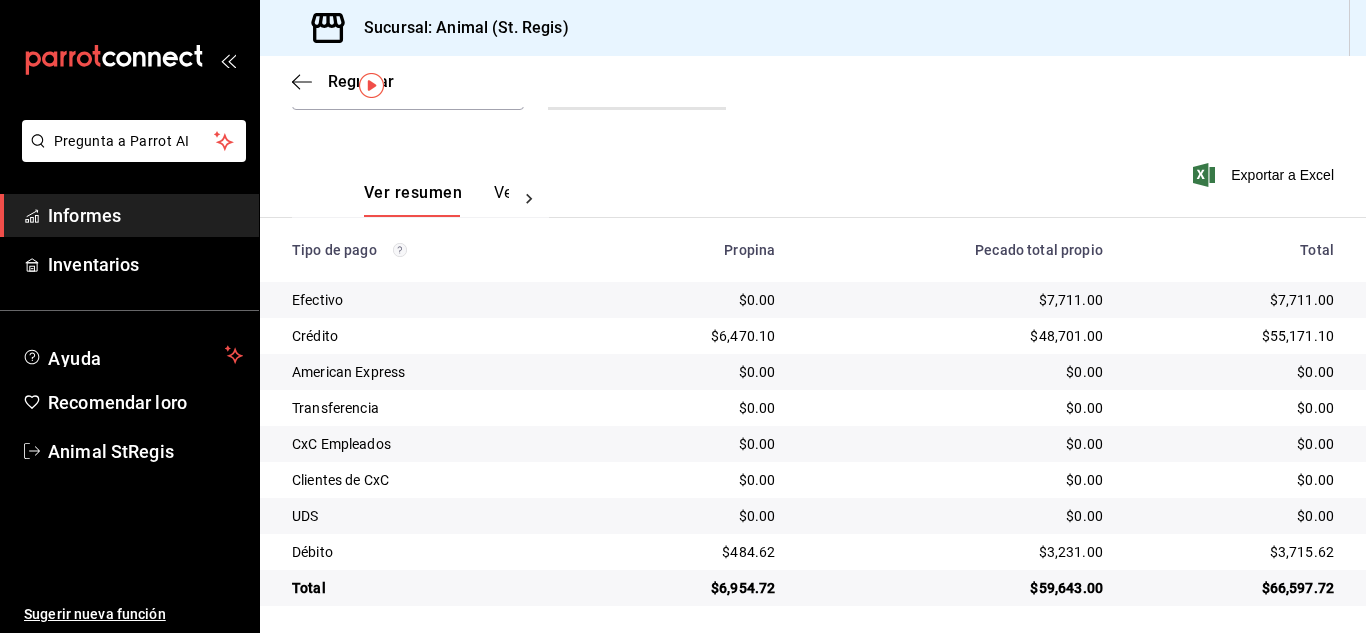 scroll, scrollTop: 251, scrollLeft: 0, axis: vertical 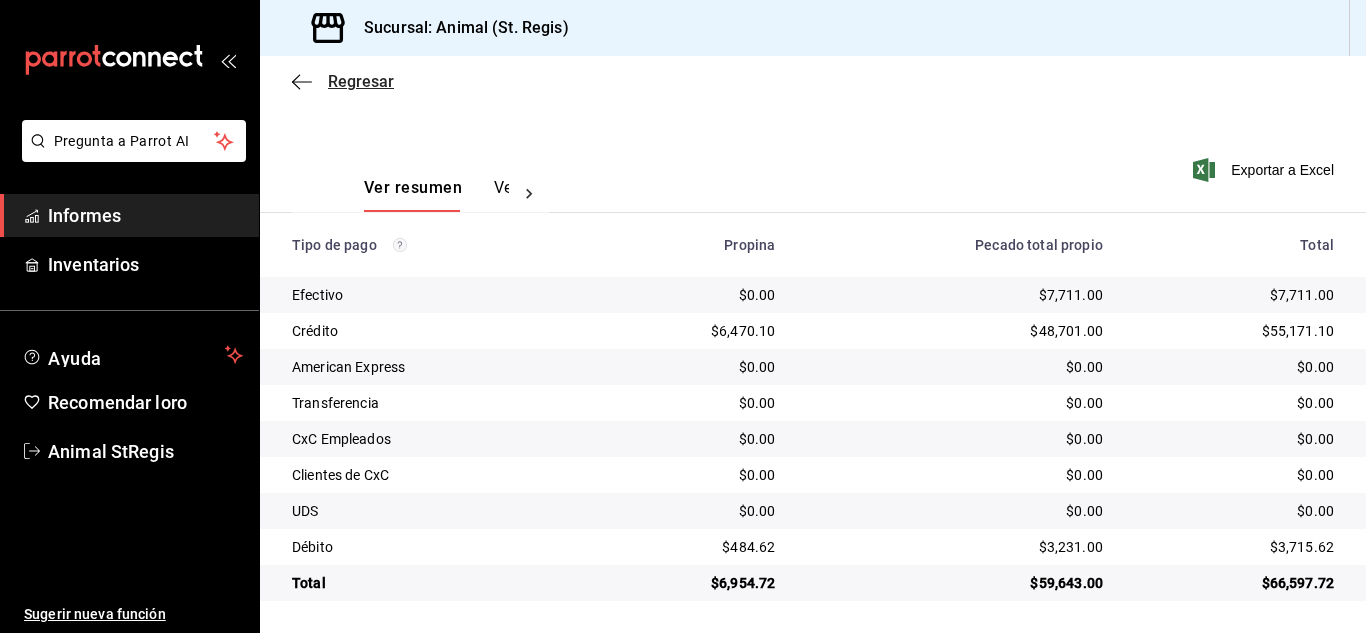 click on "Regresar" at bounding box center [361, 81] 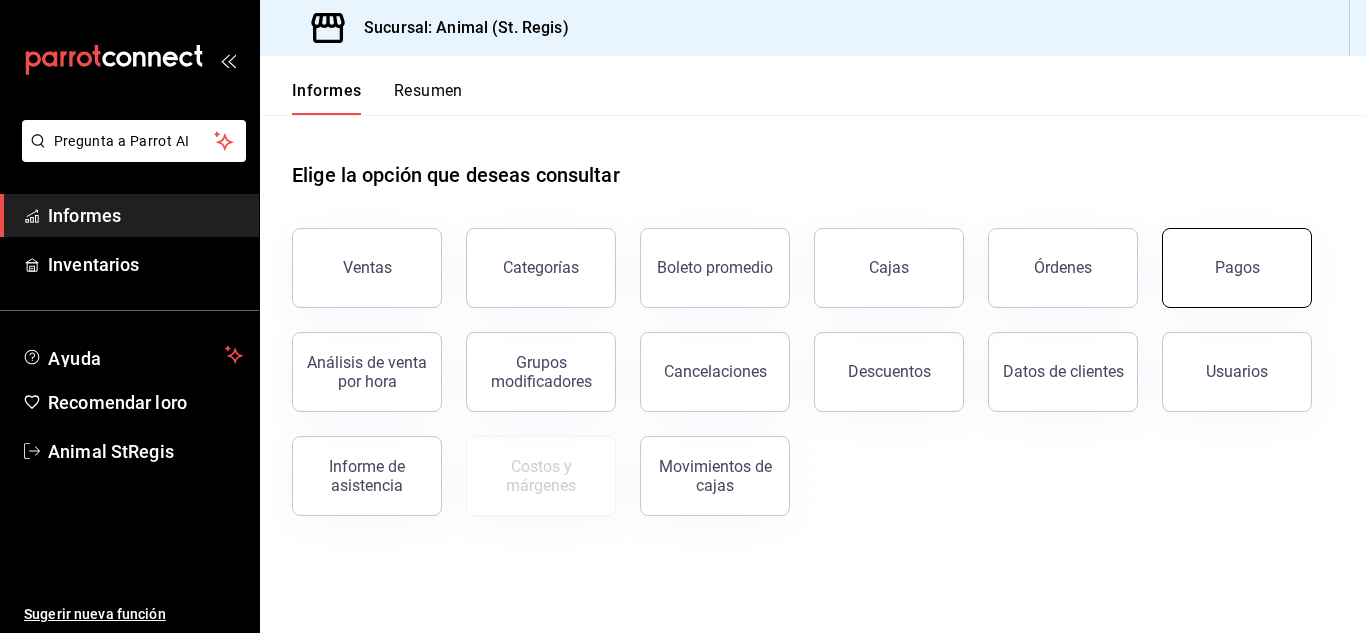 click on "Pagos" at bounding box center [1237, 268] 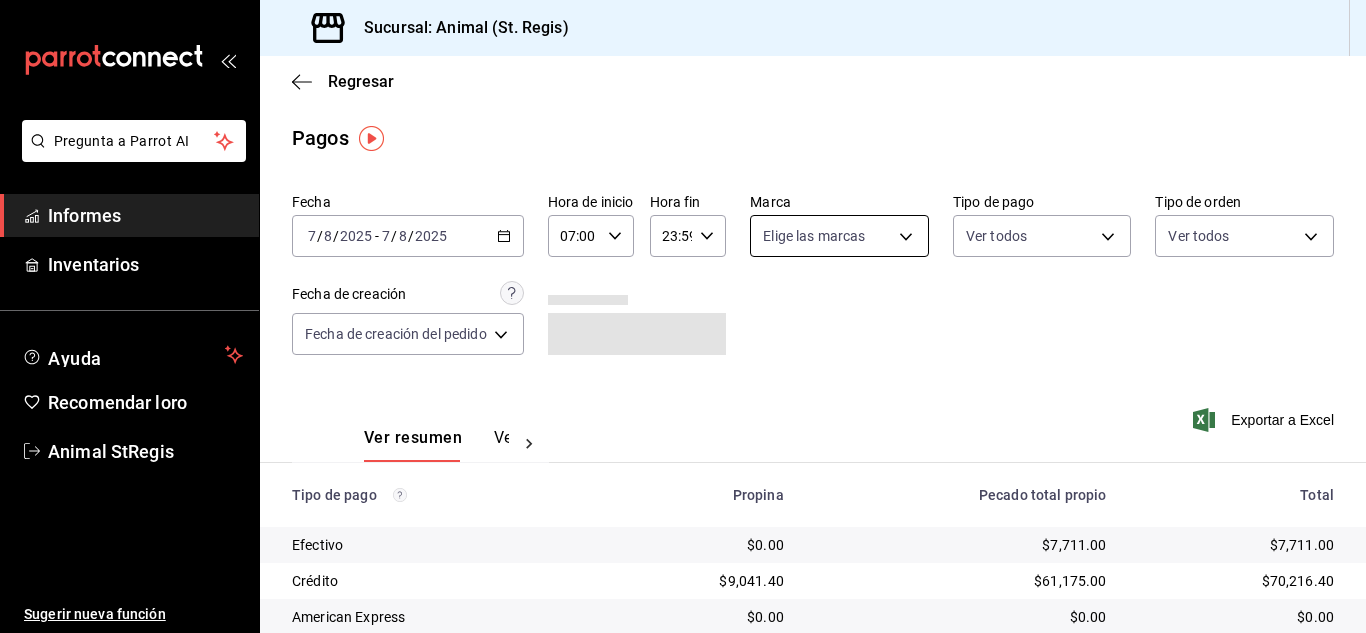 click on "Pregunta a Parrot AI Informes   Inventarios   Ayuda Recomendar loro   Animal StRegis   Sugerir nueva función   Sucursal: Animal (St. Regis) Regresar Pagos Fecha [DATE] [DATE] - [DATE] [DATE] Hora de inicio [TIME] Hora de inicio Hora fin [TIME] Hora fin Marca Elige las marcas Tipo de pago Ver todos Tipo de orden Ver todos Fecha de creación   Fecha de creación del pedido ORDER Ver resumen Ver pagos Exportar a Excel Tipo de pago   Propina Pecado total propio Total Efectivo $0.00 $7,711.00 $7,711.00 Crédito $9,041.40 $61,175.00 $70,216.40 American Express $0.00 $0.00 $0.00 Transferencia $0.00 $0.00 $0.00 CxC Empleados $0.00 $0.00 $0.00 Clientes de CxC $0.00 $0.00 $0.00 UDS $0.00 $0.00 $0.00 Débito $1,610.82 $10,739.00 $12,349.82 Total $10,652.22 $79,625.00 $90,277.22 Texto original Valora esta traducción Tu opinión servirá para ayudar a mejorar el Traductor de Google Pregunta a Parrot AI Informes   Inventarios   Ayuda Recomendar loro   Animal StRegis   Sugerir nueva función" at bounding box center (683, 316) 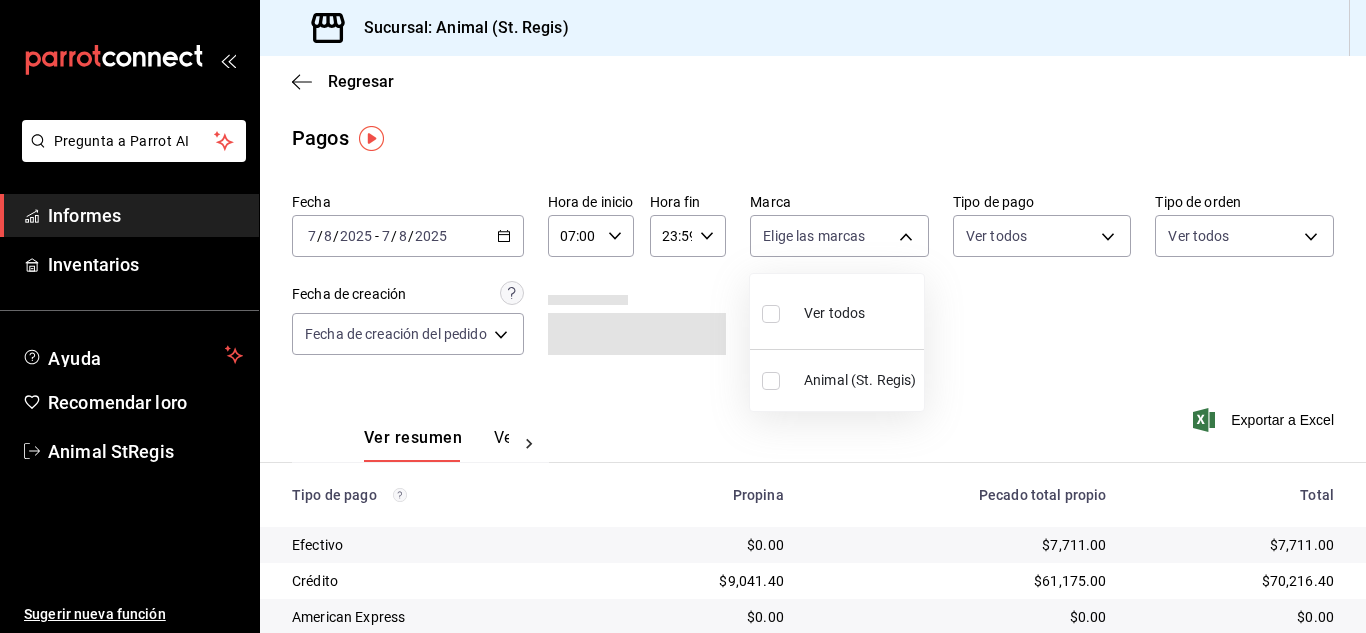 click at bounding box center (775, 313) 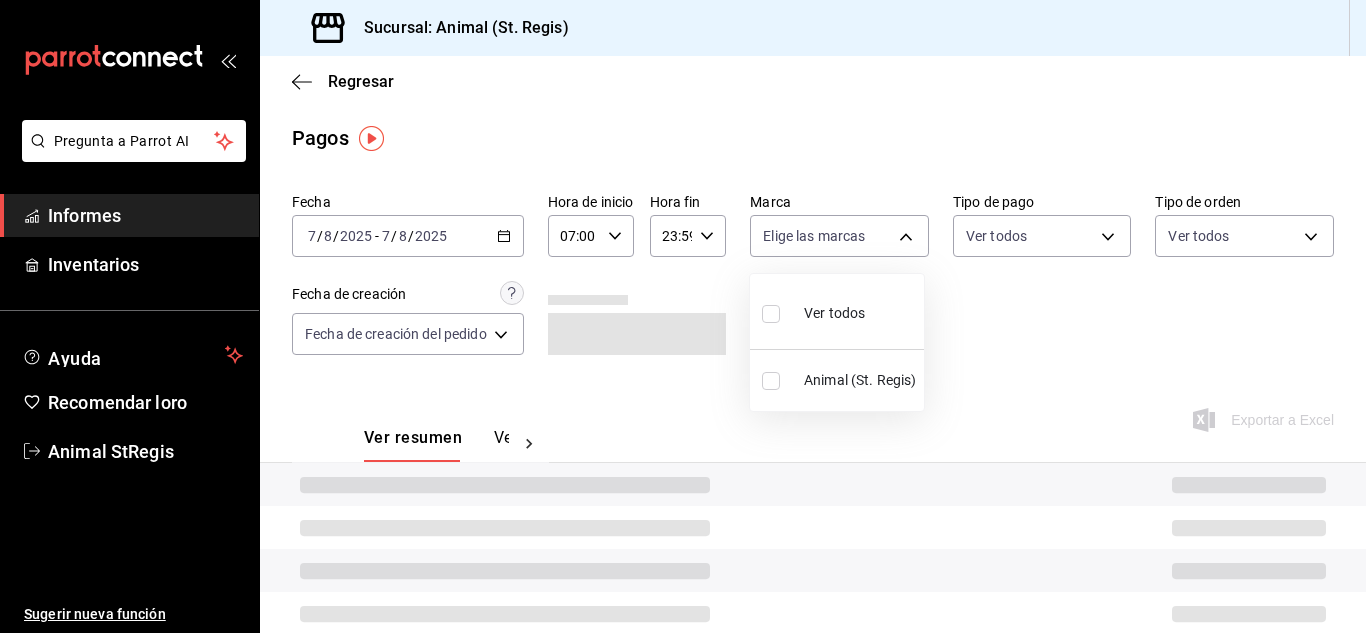 click at bounding box center (683, 316) 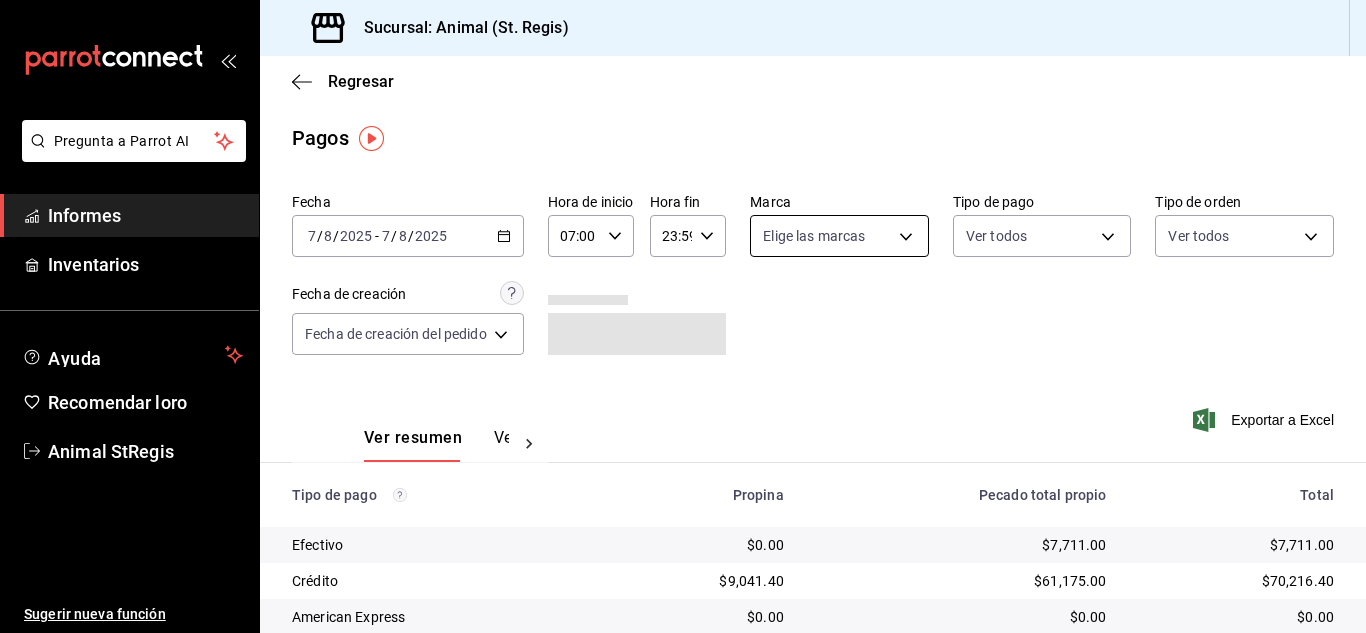 click on "Pregunta a Parrot AI Informes   Inventarios   Ayuda Recomendar loro   Animal StRegis   Sugerir nueva función   Sucursal: Animal (St. Regis) Regresar Pagos Fecha [DATE] [DATE] - [DATE] [DATE] Hora de inicio [TIME] Hora de inicio Hora fin [TIME] Hora fin Marca Elige las marcas Tipo de pago Ver todos Tipo de orden Ver todos Fecha de creación   Fecha de creación del pedido ORDER Ver resumen Ver pagos Exportar a Excel Tipo de pago   Propina Pecado total propio Total Efectivo $0.00 $7,711.00 $7,711.00 Crédito $9,041.40 $61,175.00 $70,216.40 American Express $0.00 $0.00 $0.00 Transferencia $0.00 $0.00 $0.00 CxC Empleados $0.00 $0.00 $0.00 Clientes de CxC $0.00 $0.00 $0.00 UDS $0.00 $0.00 $0.00 Débito $1,610.82 $10,739.00 $12,349.82 Total $10,652.22 $79,625.00 $90,277.22 Texto original Valora esta traducción Tu opinión servirá para ayudar a mejorar el Traductor de Google Pregunta a Parrot AI Informes   Inventarios   Ayuda Recomendar loro   Animal StRegis   Sugerir nueva función" at bounding box center (683, 316) 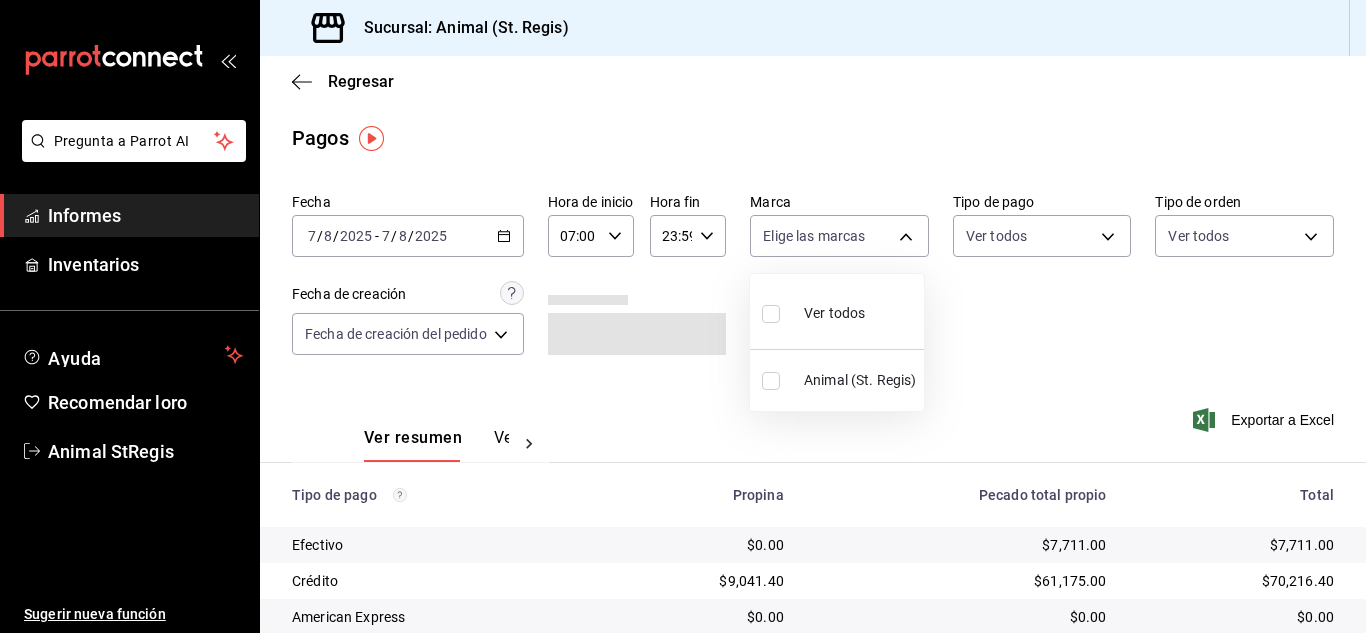 click at bounding box center [771, 314] 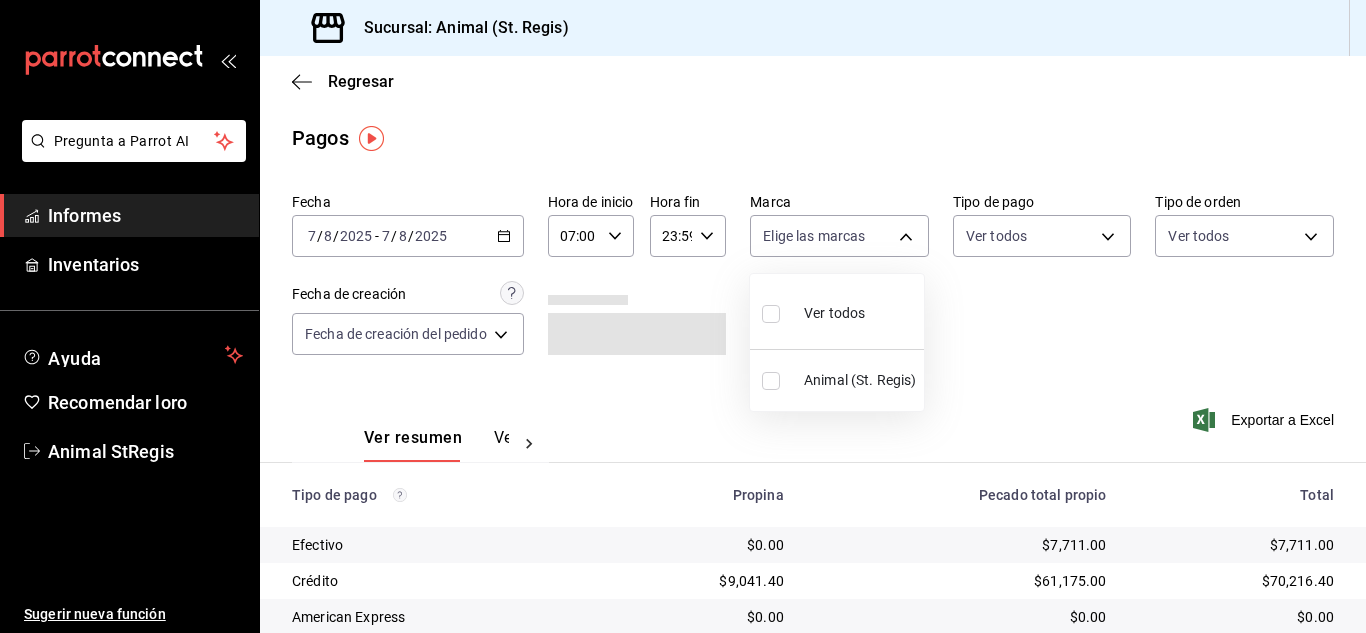 checkbox on "true" 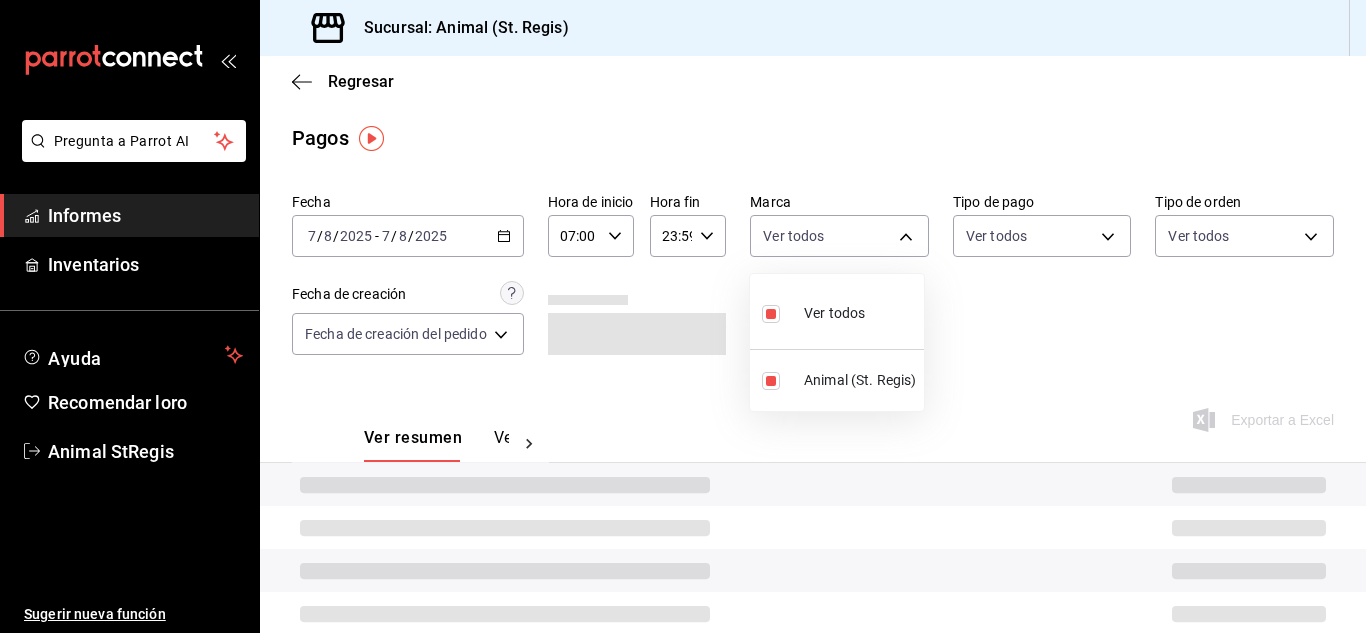 drag, startPoint x: 1143, startPoint y: 306, endPoint x: 1176, endPoint y: 290, distance: 36.67424 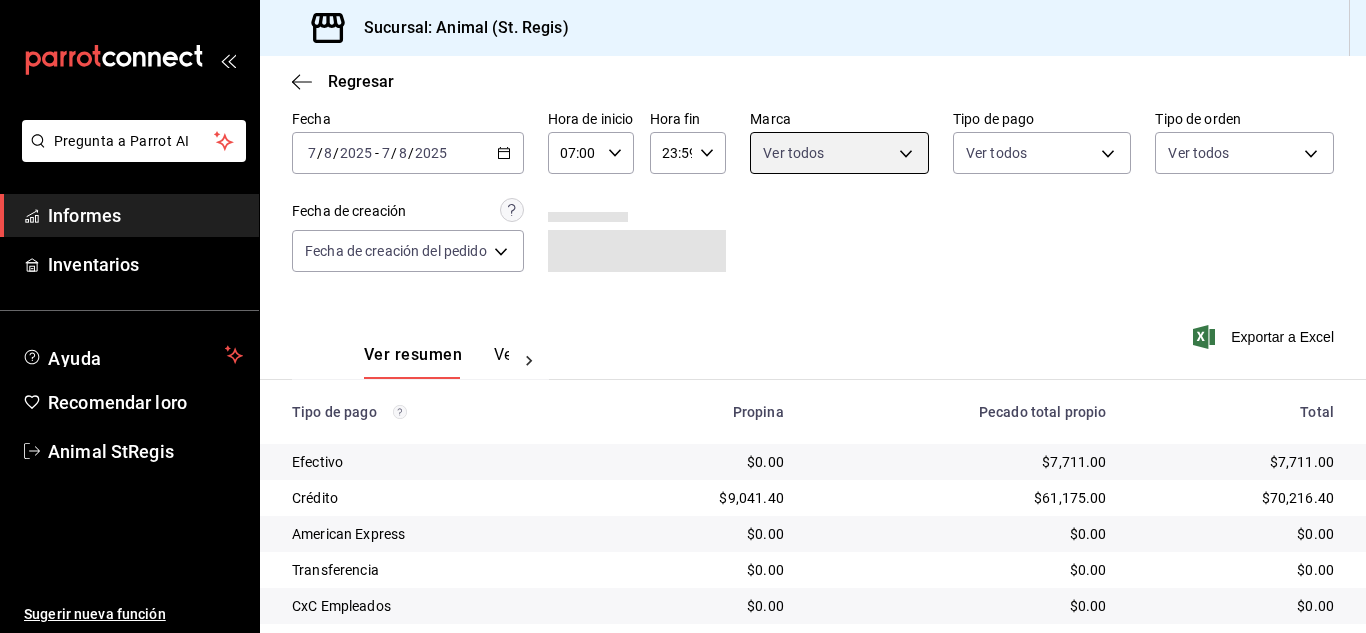 scroll, scrollTop: 251, scrollLeft: 0, axis: vertical 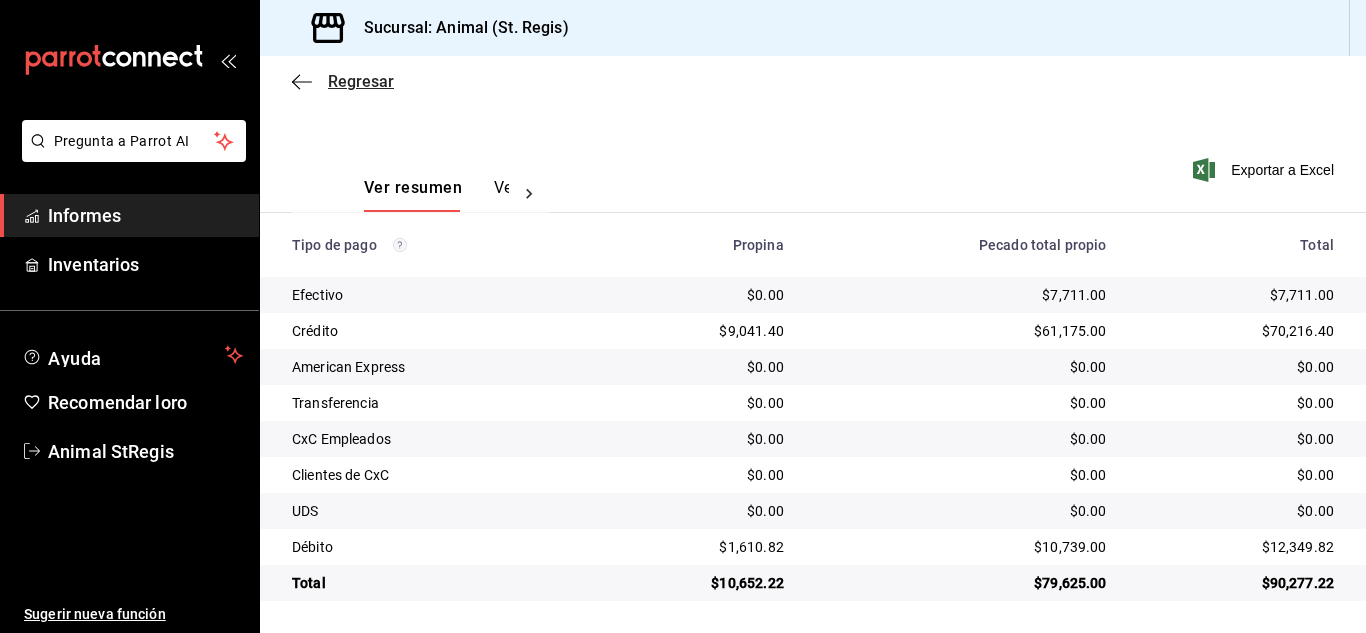 click on "Regresar" at bounding box center (361, 81) 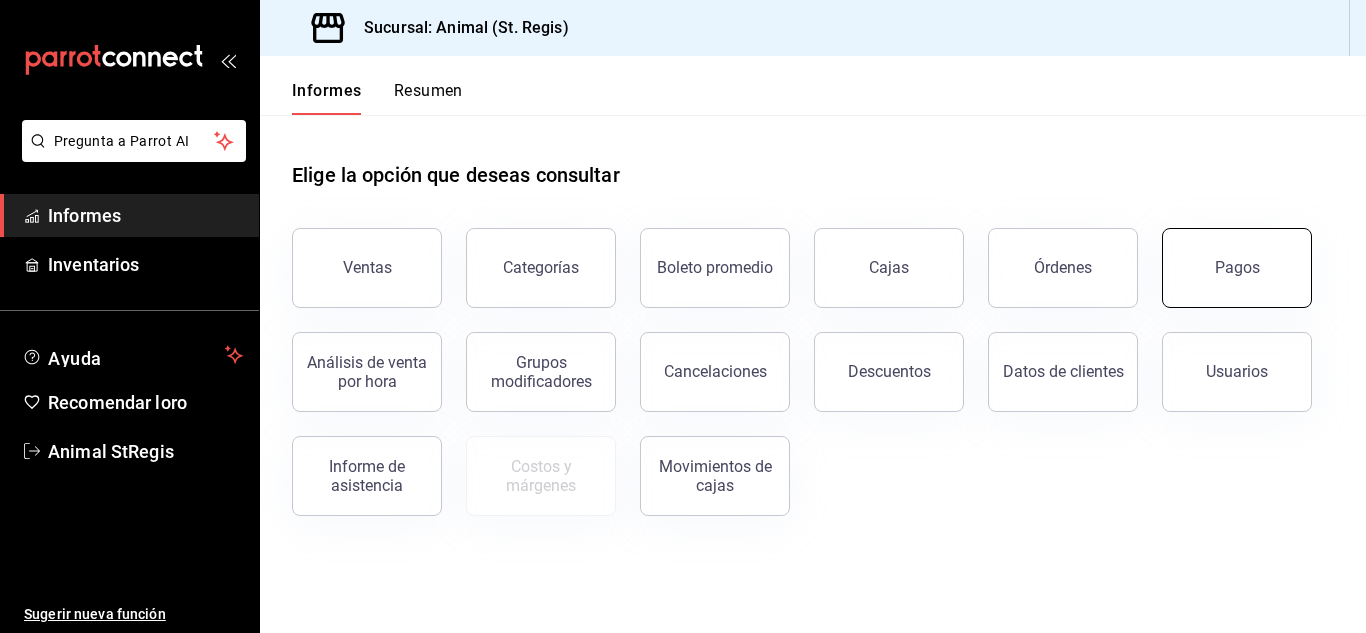 click on "Pagos" at bounding box center (1237, 268) 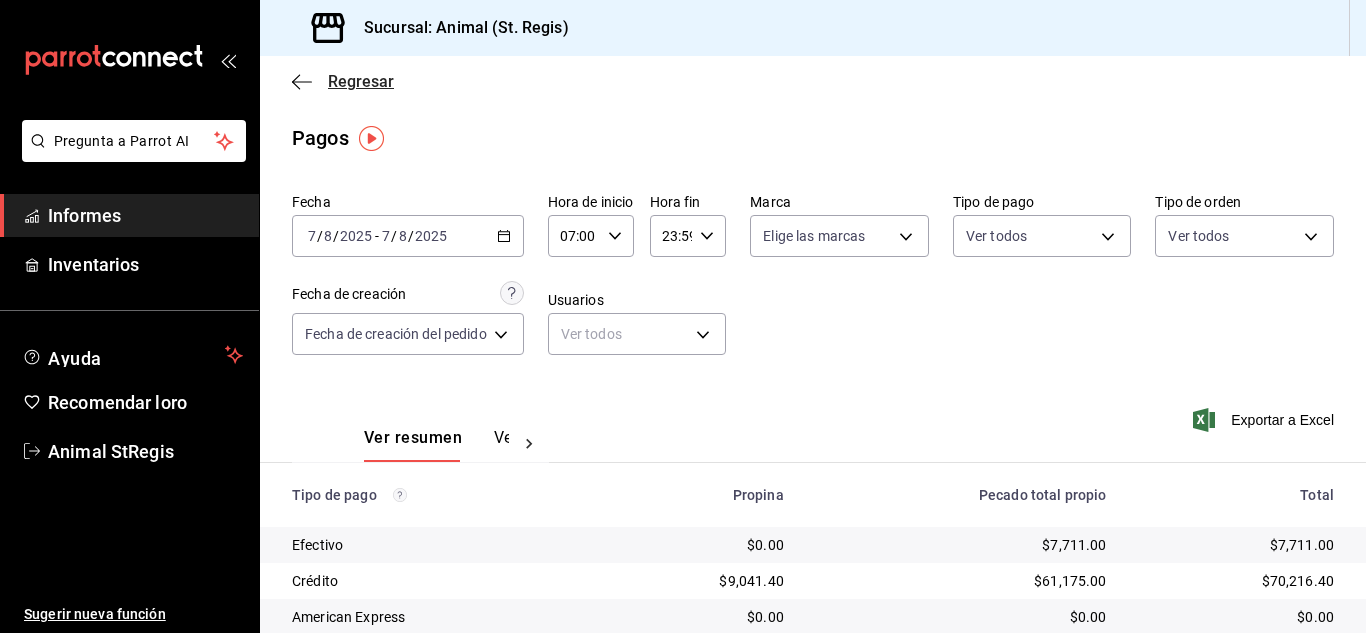 click on "Regresar" at bounding box center (361, 81) 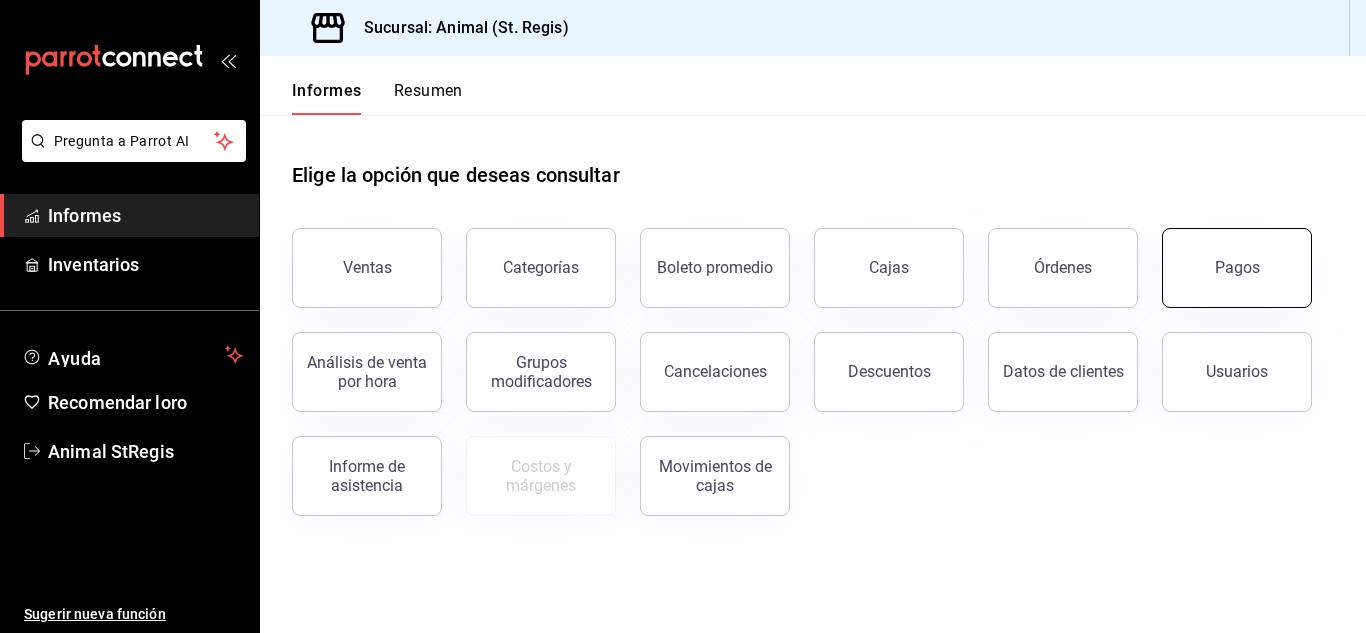 click on "Pagos" at bounding box center (1237, 268) 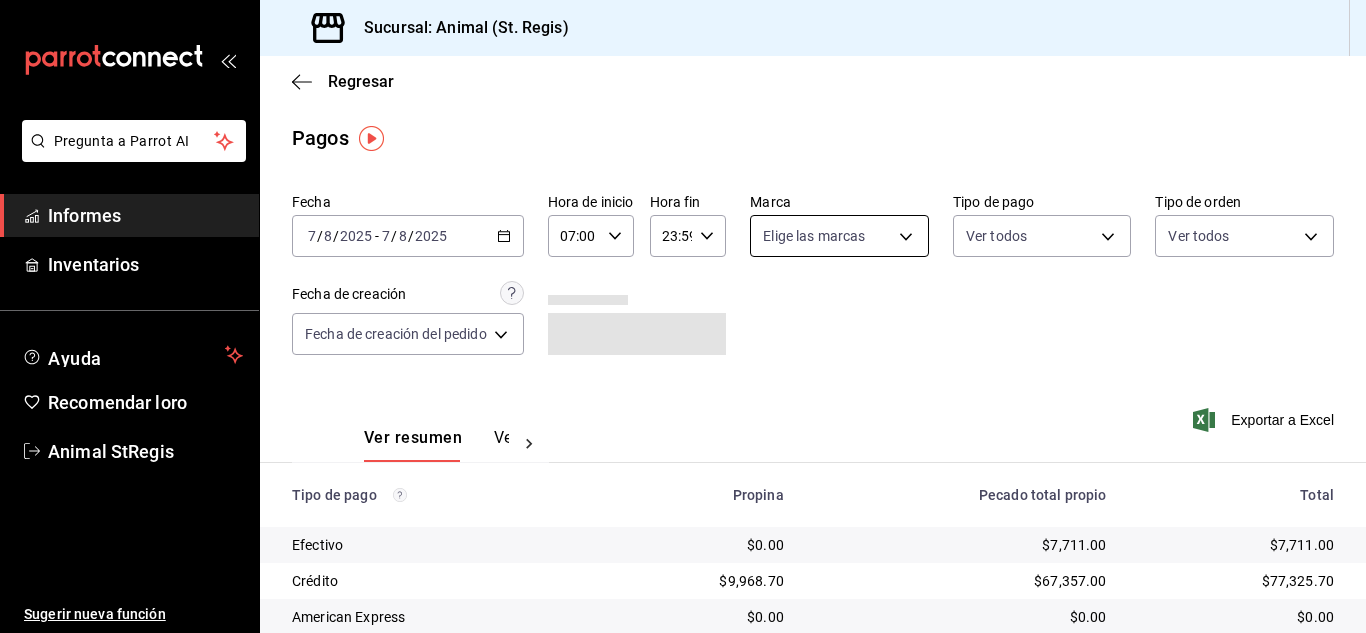 click on "Pregunta a Parrot AI Informes   Inventarios   Ayuda Recomendar loro   Animal StRegis   Sugerir nueva función   Sucursal: Animal (St. Regis) Regresar Pagos Fecha [DATE] [DATE] - [DATE] [DATE] Hora de inicio [TIME] Hora de inicio Hora fin [TIME] Hora fin Marca Elige las marcas Tipo de pago Ver todos Tipo de orden Ver todos Fecha de creación   Fecha de creación del pedido ORDER Ver resumen Ver pagos Exportar a Excel Tipo de pago   Propina Pecado total propio Total Efectivo $0.00 $7,711.00 $7,711.00 Crédito $9,968.70 $67,357.00 $77,325.70 American Express $0.00 $0.00 $0.00 Transferencia $0.00 $0.00 $0.00 CxC Empleados $0.00 $0.00 $0.00 Clientes de CxC $0.00 $0.00 $0.00 UDS $0.00 $0.00 $0.00 Débito $1,610.82 $10,739.00 $12,349.82 Total $11,579.52 $85,807.00 $97,386.52 Texto original Valora esta traducción Tu opinión servirá para ayudar a mejorar el Traductor de Google Pregunta a Parrot AI Informes   Inventarios   Ayuda Recomendar loro   Animal StRegis   Sugerir nueva función" at bounding box center [683, 316] 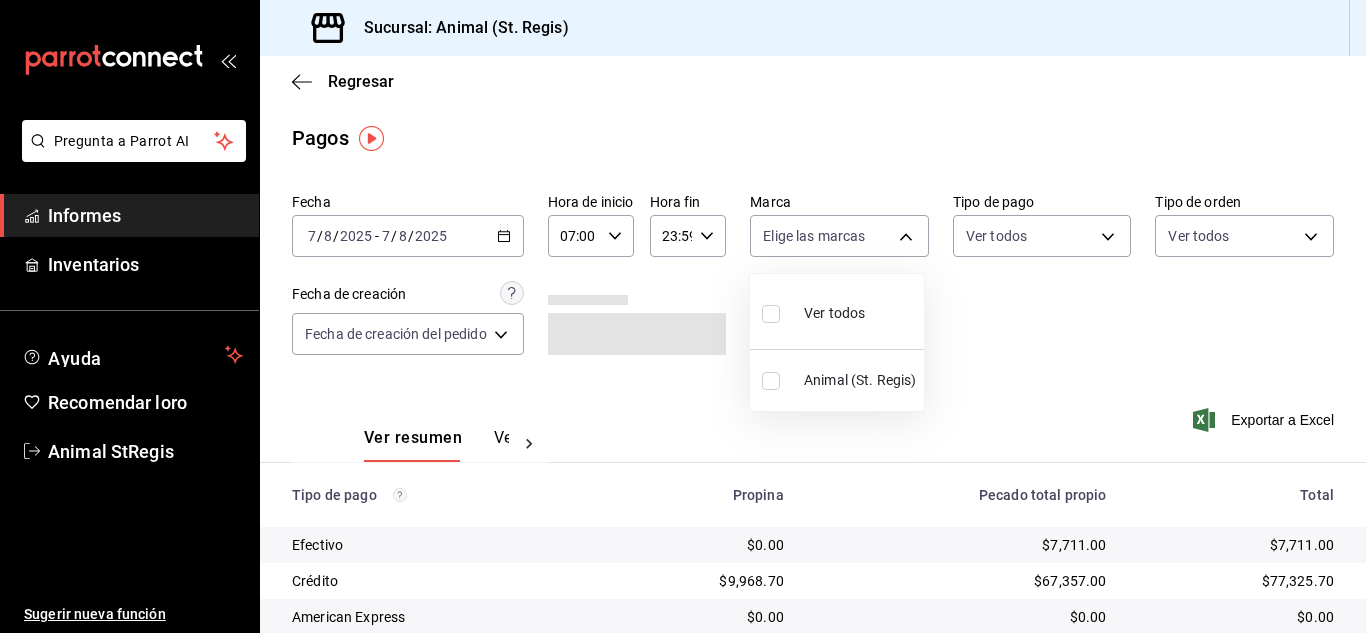 click at bounding box center [771, 314] 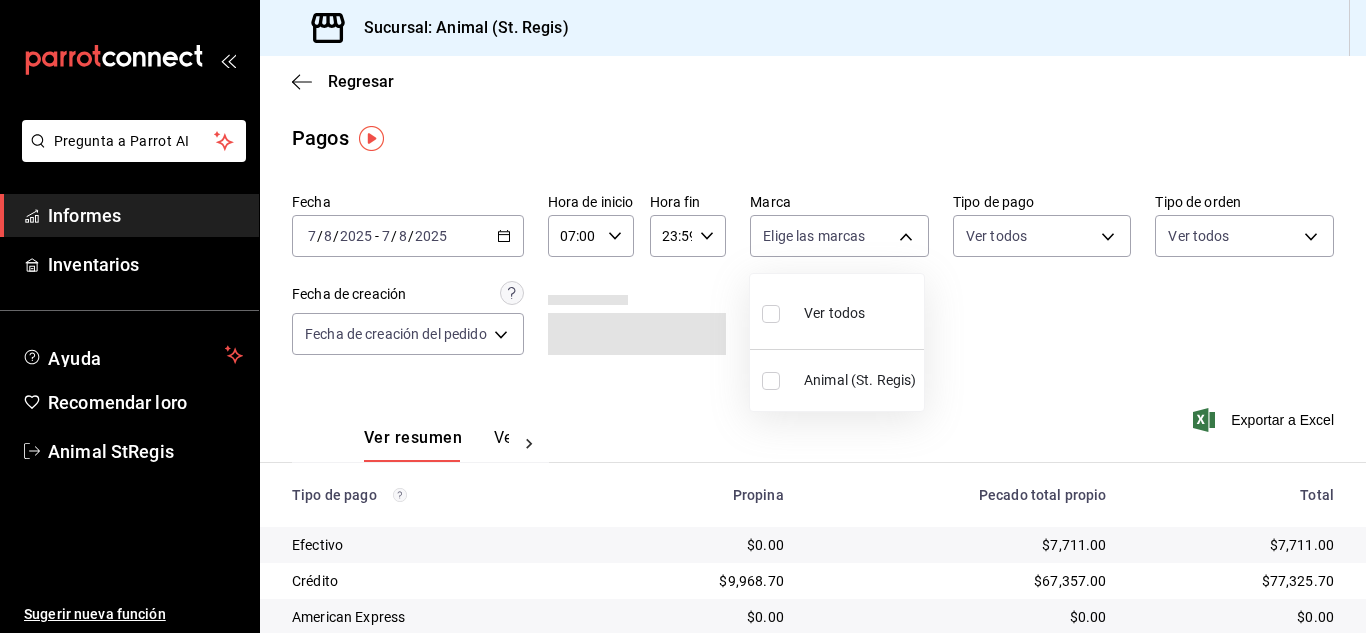 checkbox on "true" 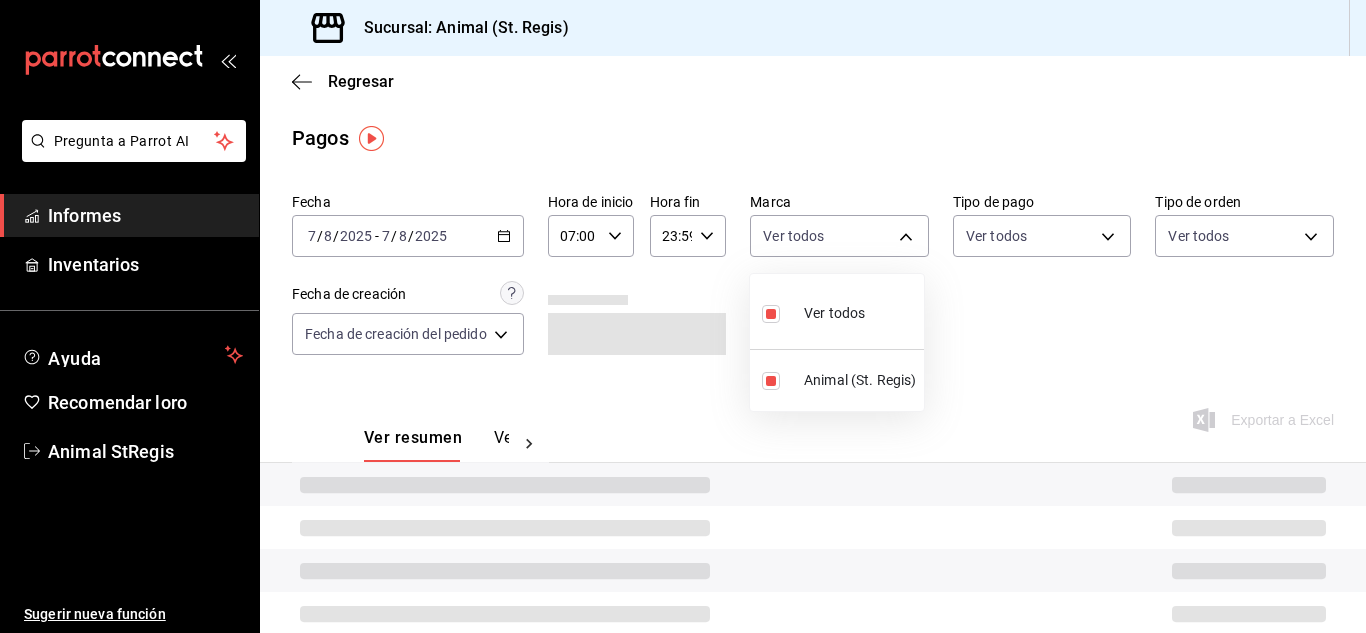 click at bounding box center [683, 316] 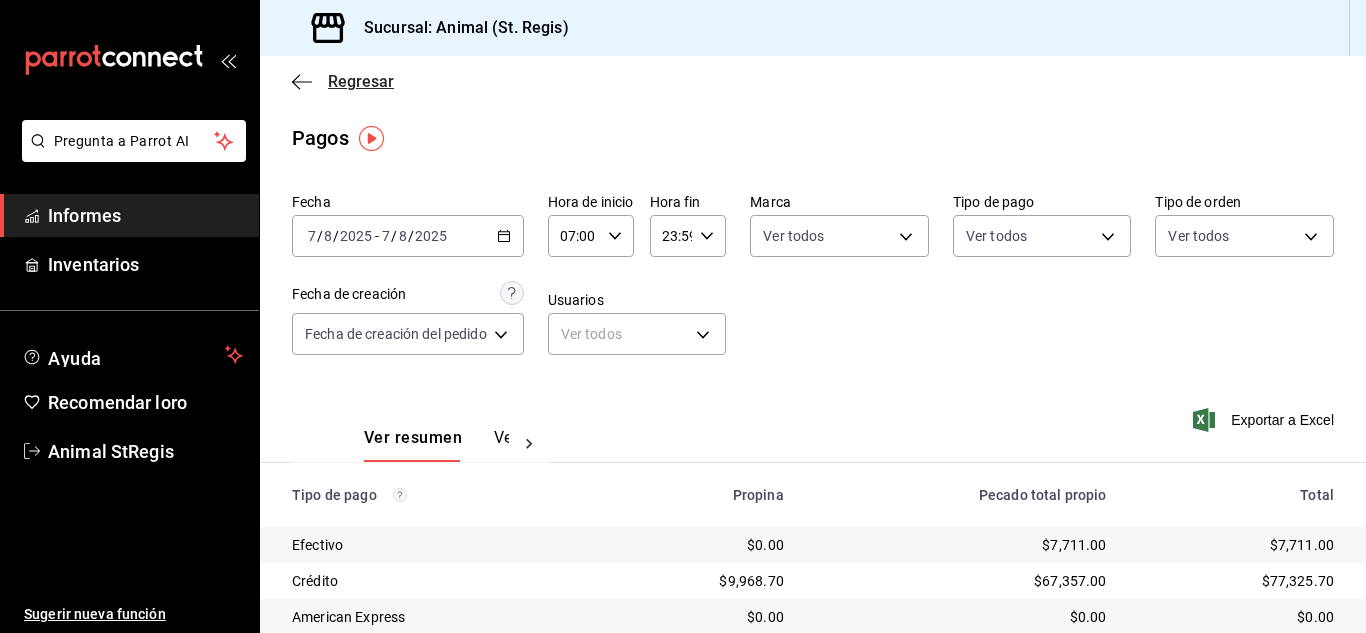 click on "Regresar" at bounding box center [361, 81] 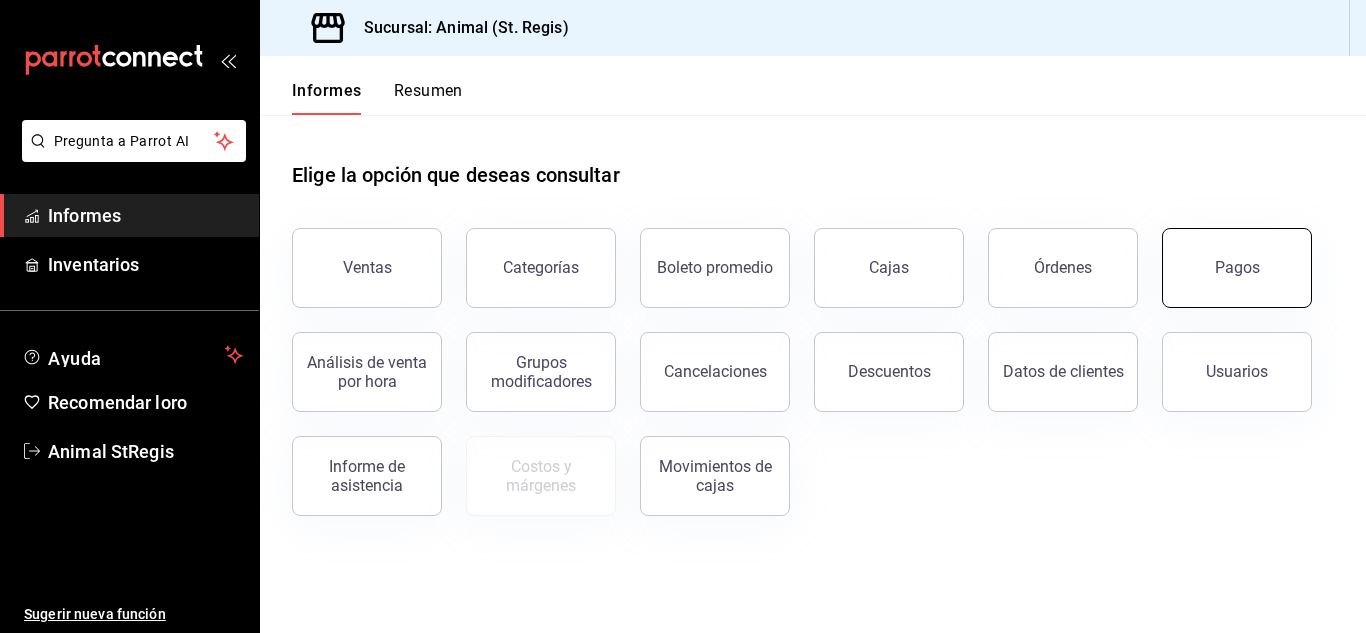 click on "Pagos" at bounding box center (1237, 268) 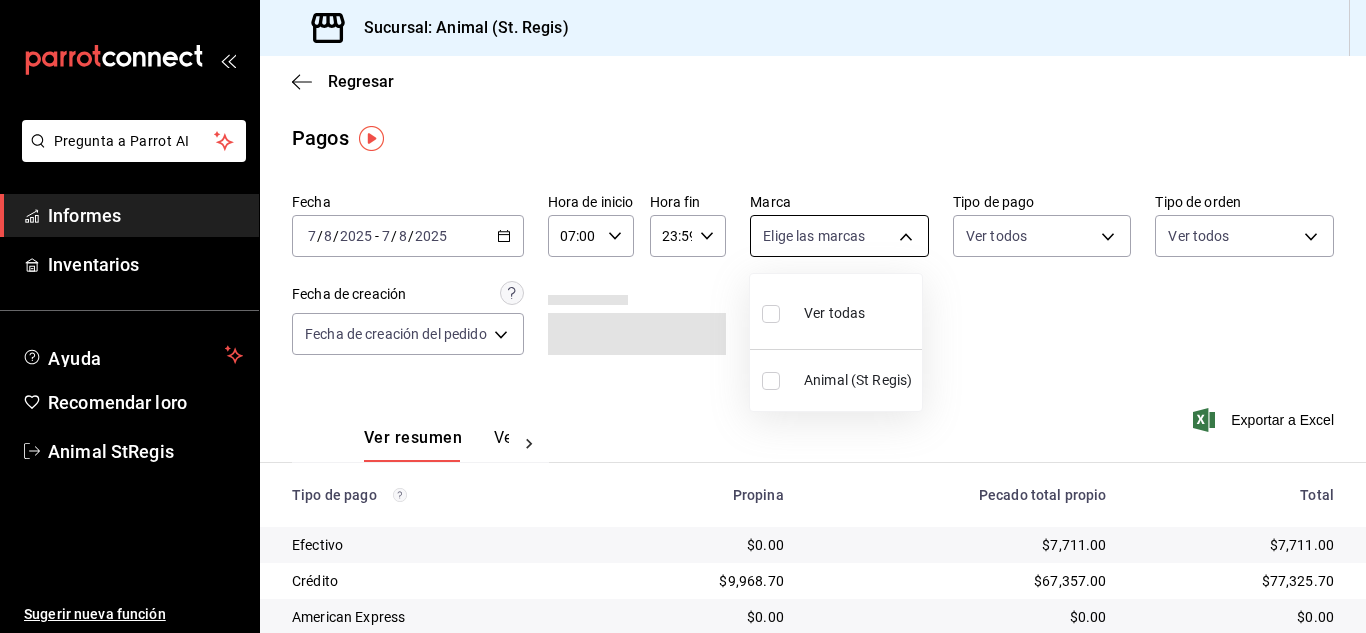 click on "Pregunta a Parrot AI Informes   Inventarios   Ayuda Recomendar loro   Animal StRegis   Sugerir nueva función   Sucursal: Animal (St. Regis) Regresar Pagos Fecha [DATE] [DATE] - [DATE] [DATE] Hora de inicio [TIME] Hora de inicio Hora fin [TIME] Hora fin Marca Elige las marcas Tipo de pago Ver todos Tipo de orden Ver todos Fecha de creación   Fecha de creación del pedido ORDER Ver resumen Ver pagos Exportar a Excel Tipo de pago   Propina Pecado total propio Total Efectivo $0.00 $7,711.00 $7,711.00 Crédito $9,968.70 $67,357.00 $77,325.70 American Express $0.00 $0.00 $0.00 Transferencia $0.00 $0.00 $0.00 CxC Empleados $0.00 $0.00 $0.00 Clientes de CxC $0.00 $0.00 $0.00 UDS $0.00 $0.00 $0.00 Débito $1,818.27 $12,122.00 $13,940.27 Total $11,786.97 $87,190.00 $98,976.97 Texto original Valora esta traducción Tu opinión servirá para ayudar a mejorar el Traductor de Google Pregunta a Parrot AI Informes   Inventarios   Ayuda Recomendar loro   Animal StRegis   Sugerir nueva función   Ver todas" at bounding box center (683, 316) 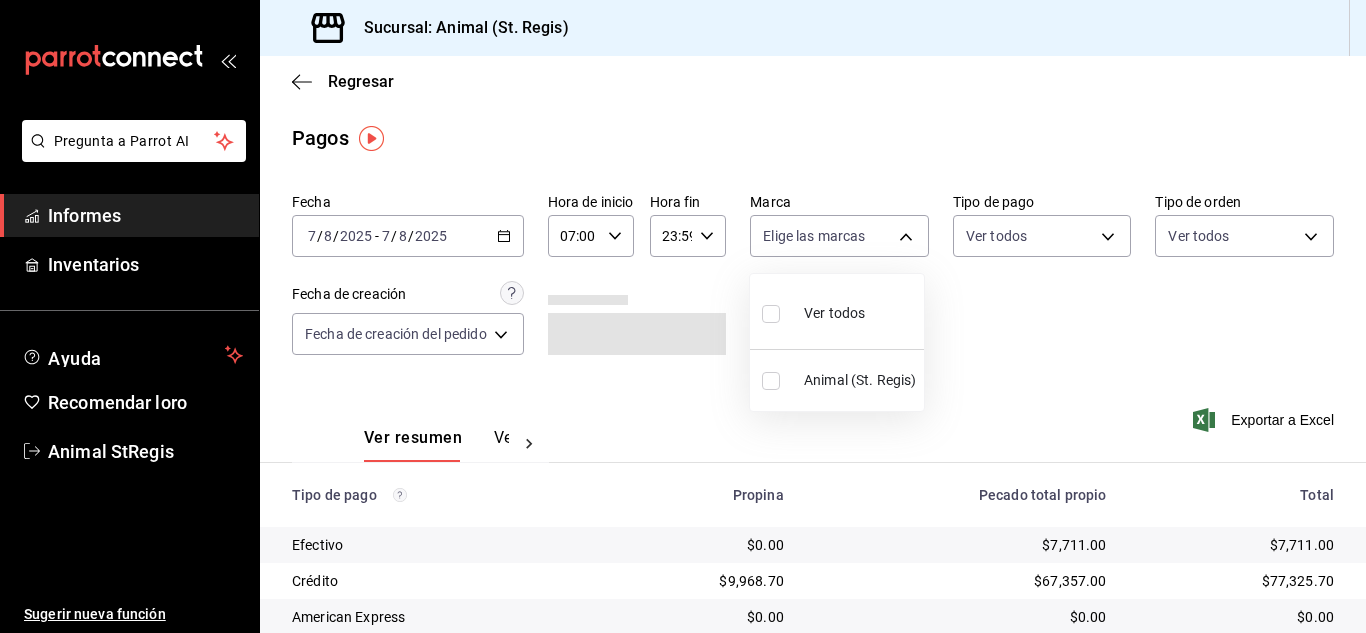 click at bounding box center (771, 314) 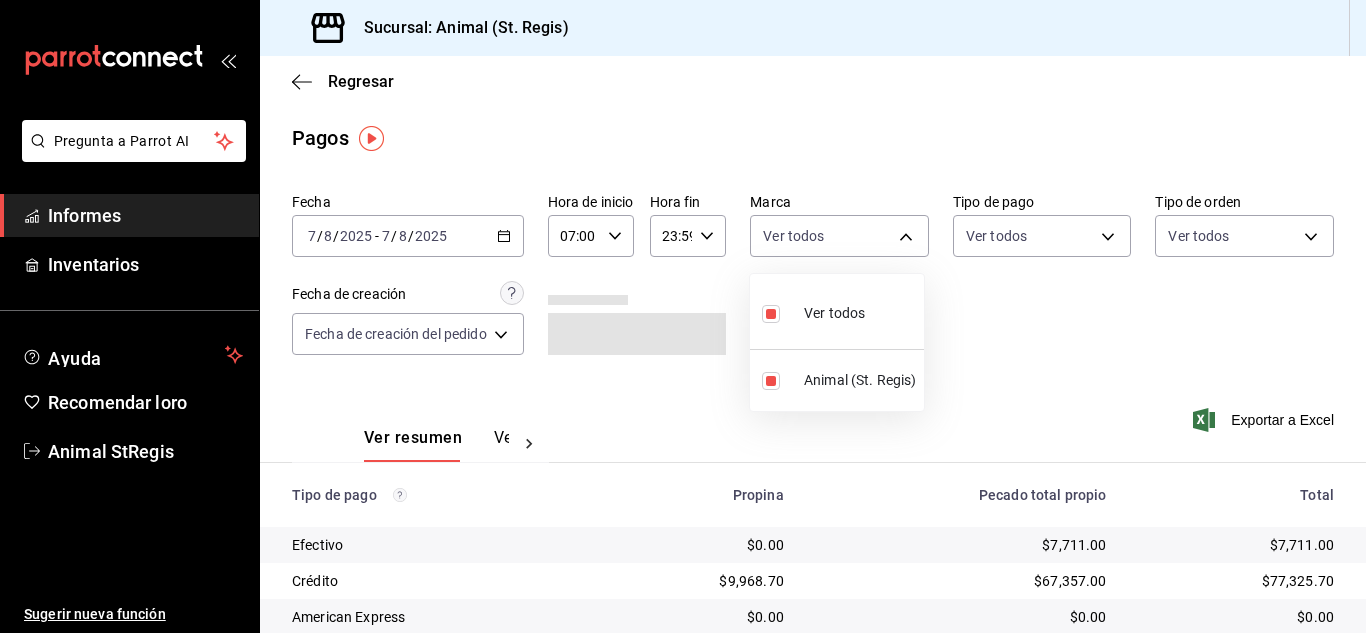 click at bounding box center [683, 316] 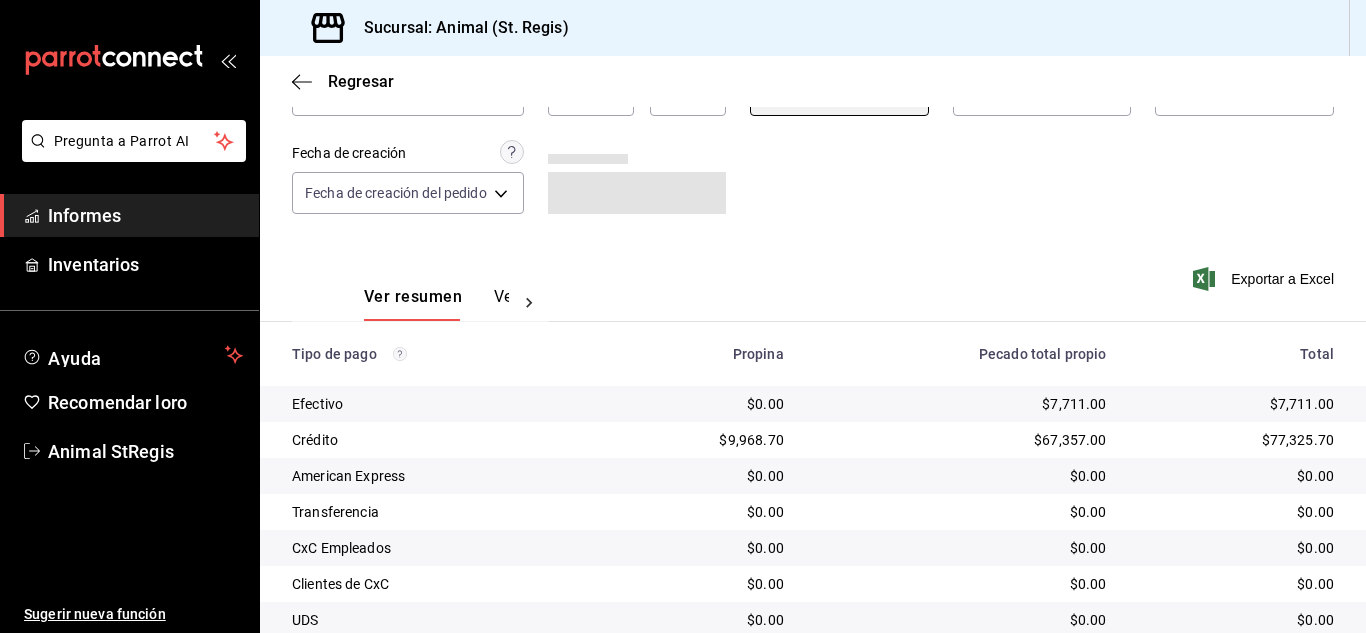 scroll, scrollTop: 251, scrollLeft: 0, axis: vertical 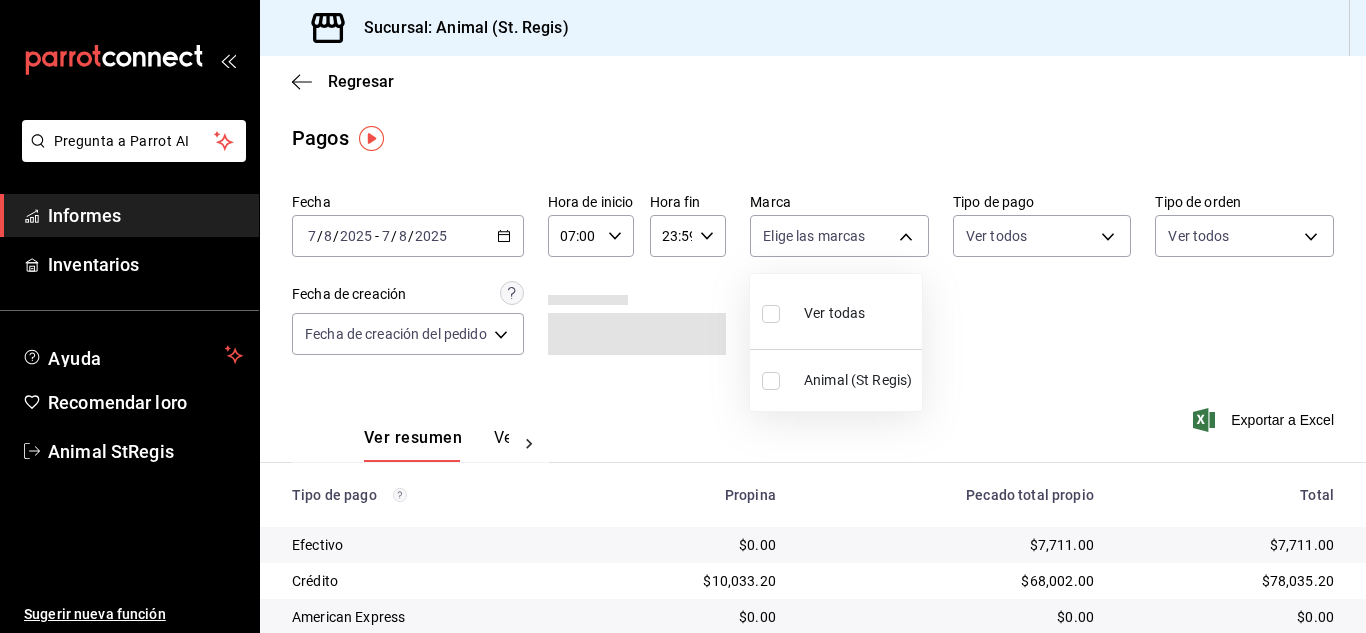 drag, startPoint x: 806, startPoint y: 234, endPoint x: 773, endPoint y: 269, distance: 48.104053 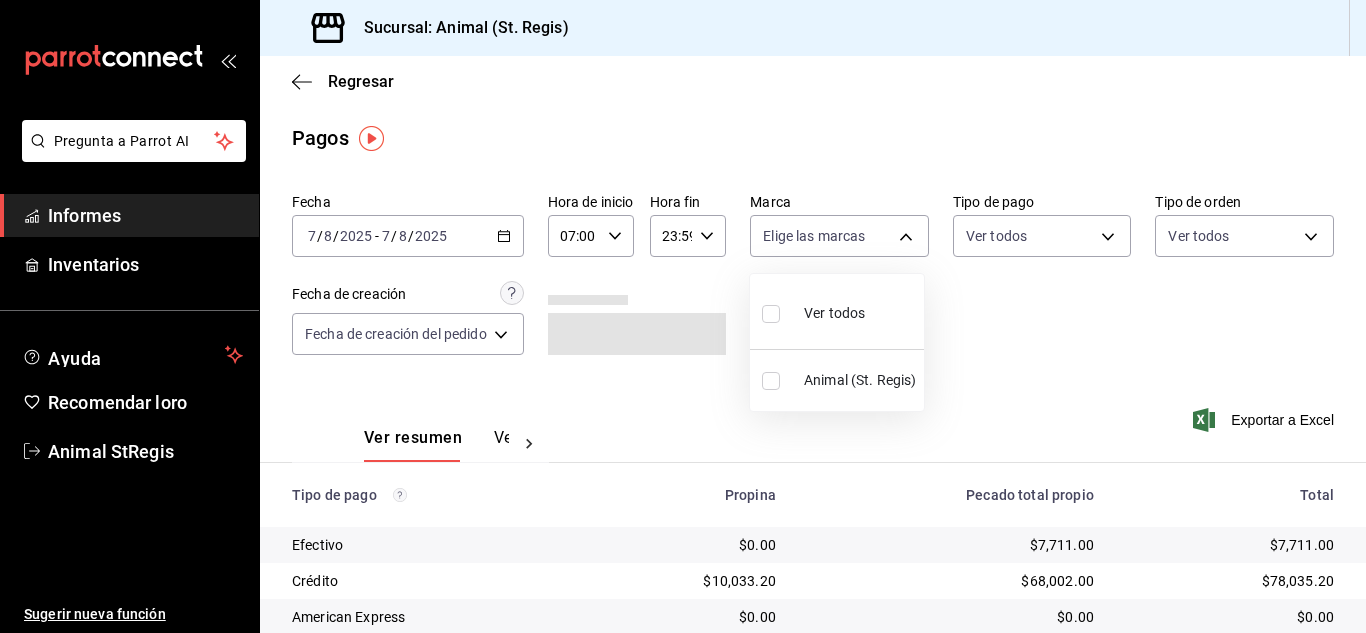 click at bounding box center (771, 314) 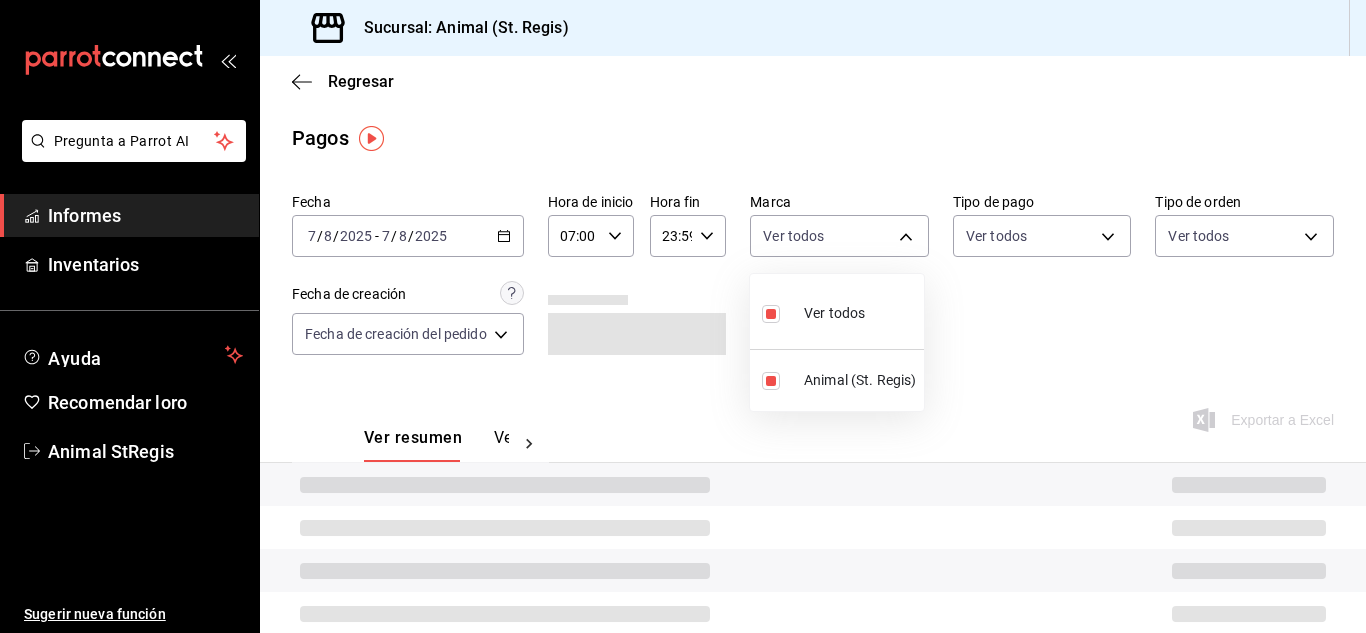 drag, startPoint x: 1012, startPoint y: 324, endPoint x: 1365, endPoint y: 236, distance: 363.80353 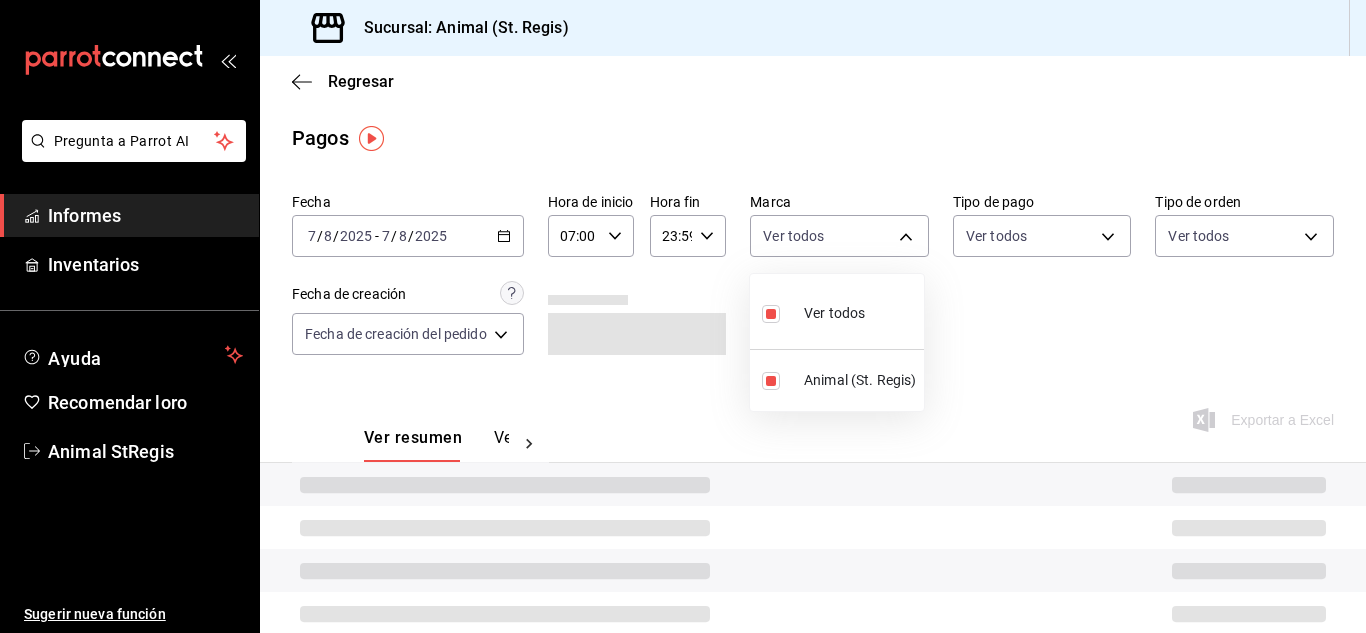 click at bounding box center (683, 316) 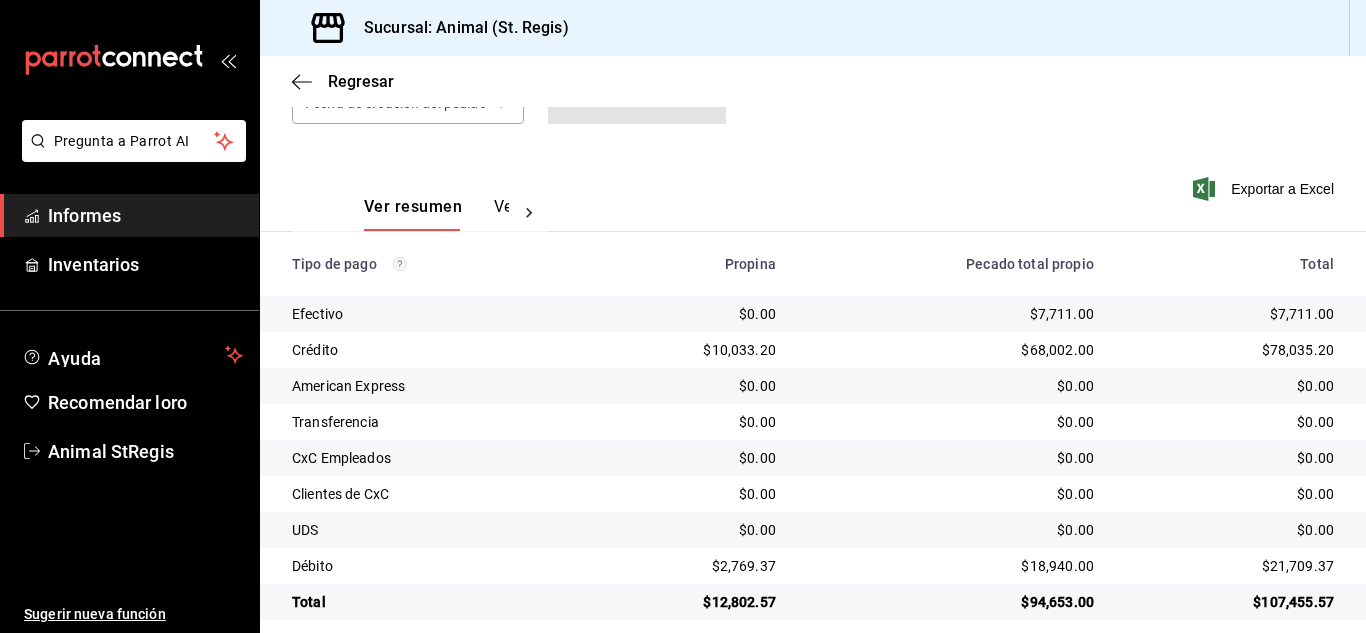 scroll, scrollTop: 251, scrollLeft: 0, axis: vertical 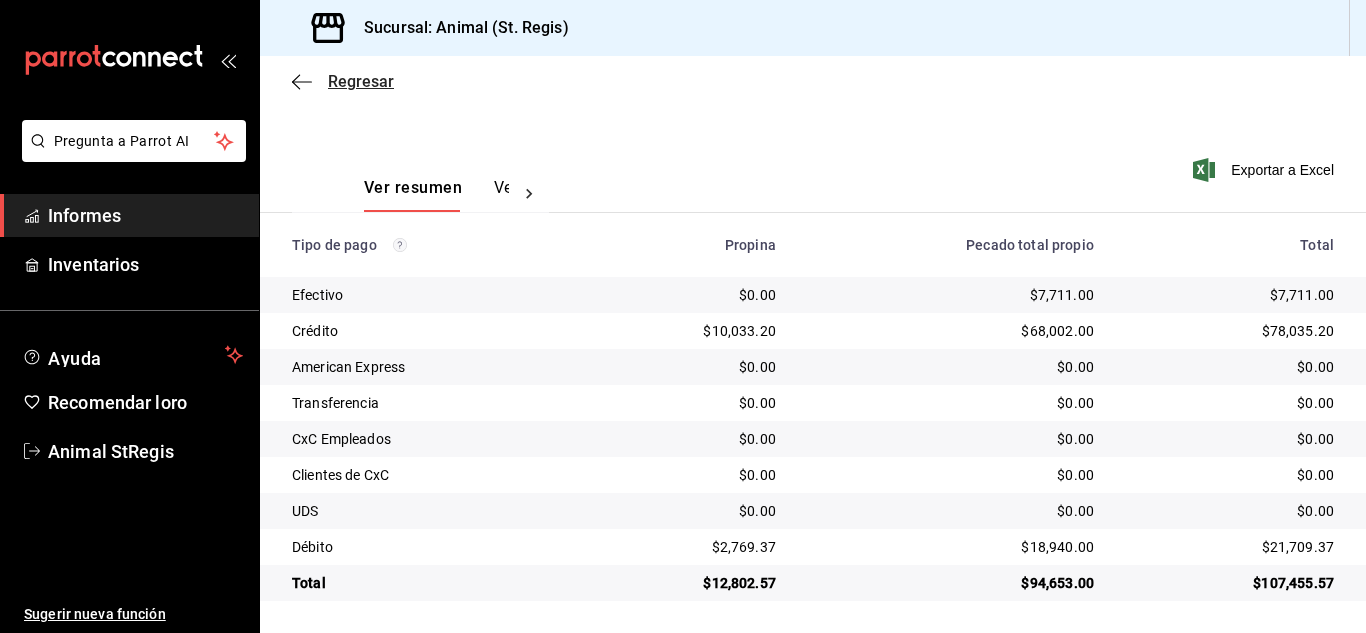 click on "Regresar" at bounding box center (361, 81) 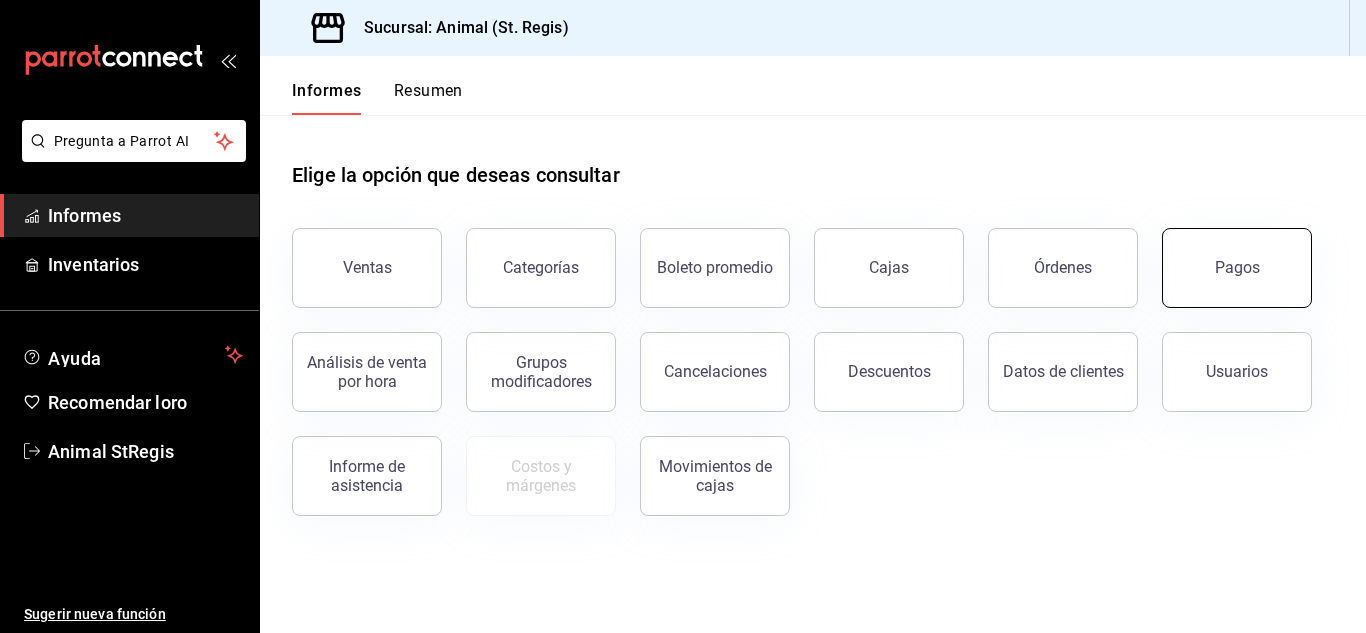 click on "Pagos" at bounding box center (1237, 267) 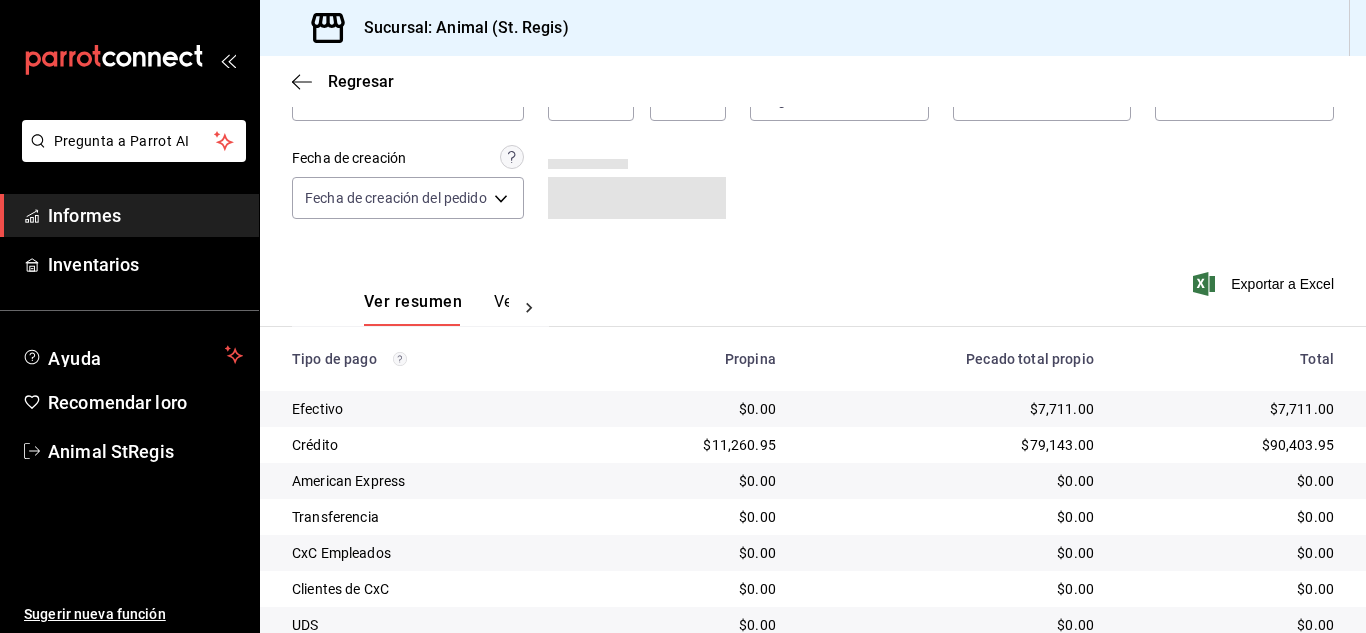 scroll, scrollTop: 251, scrollLeft: 0, axis: vertical 